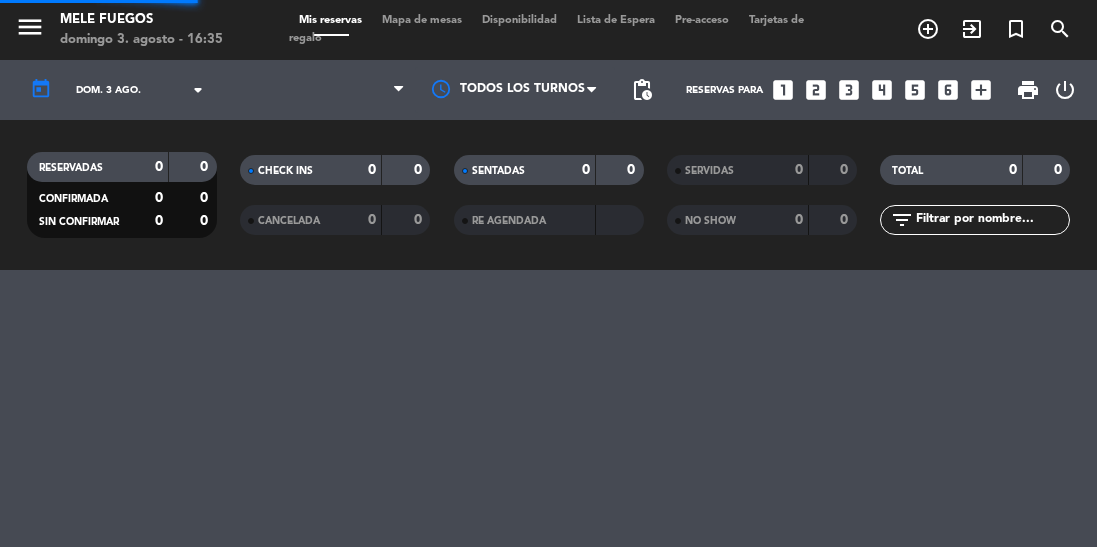 scroll, scrollTop: 0, scrollLeft: 0, axis: both 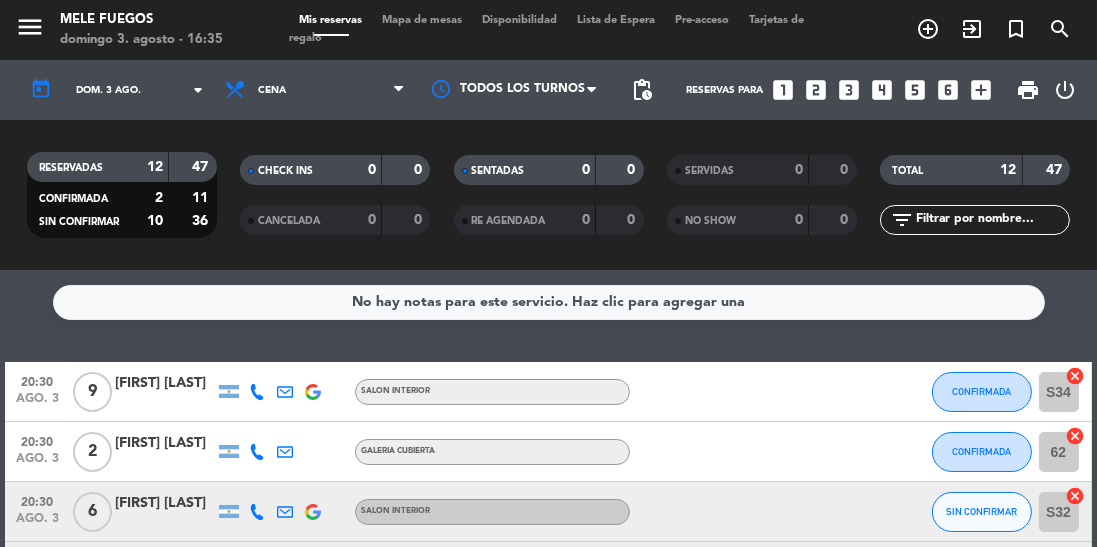 click on "Mapa de mesas" at bounding box center (422, 20) 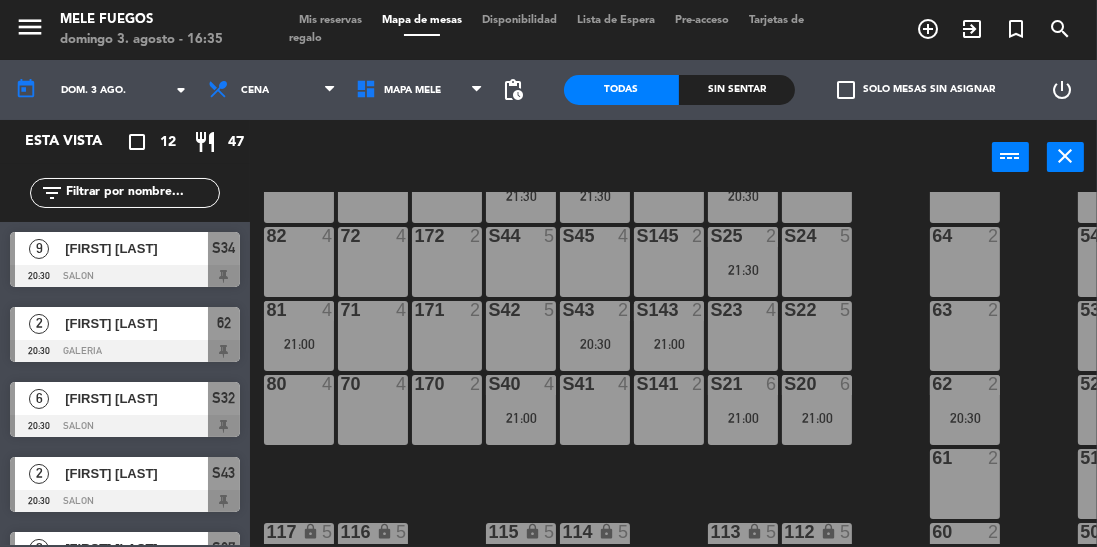 scroll, scrollTop: 430, scrollLeft: 0, axis: vertical 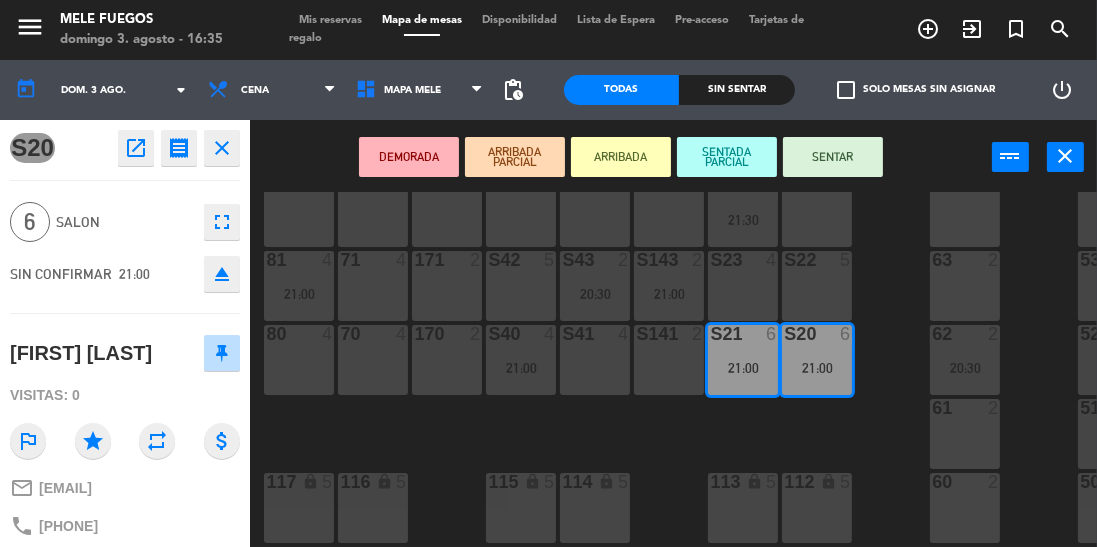 click on "100  8  101  8  102  8  103  8  104  8  S32  6   20:30  S33  14  S34  9   20:30  75  4  85  5  175  2  57  5  74  4  84  4  174  2  56  5  S26  5  S27  2   20:30  S46  6   21:30  S47  6   21:30  S147  2  73  4  83  4  173  2  65  2  55  5  S24  5  S25  2   21:30  S44  5  S45  4  S145  2  72  4  82  4  172  2  64  2  54  5  S22  5  S23  4  S42  5  S43  2   20:30  S143  2   21:00  71  4  81  4   21:00  171  2  63  2  53  5  S20  6   21:00  S21  6   21:00  S40  4   21:00  S41  4  S141  2  70  4  80  4  170  2  62  2   20:30  52  5  61  2  51  5  112 lock  5  113 lock  5  114 lock  5  115 lock  5  116 lock  5  117 lock  5  60  2  50  5" 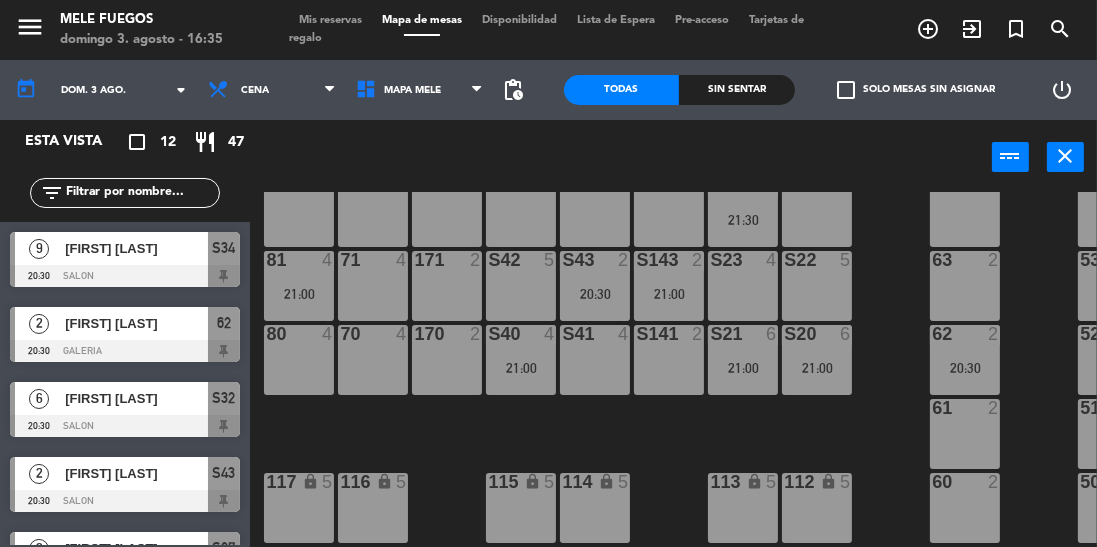 scroll, scrollTop: 0, scrollLeft: 0, axis: both 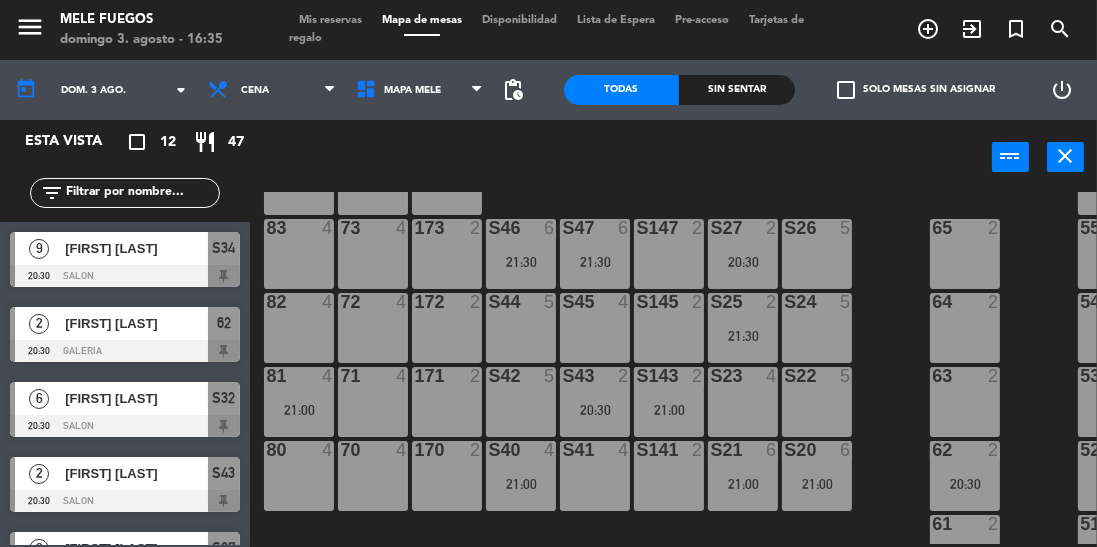 click on "[FIRST] [LAST]" at bounding box center (136, 473) 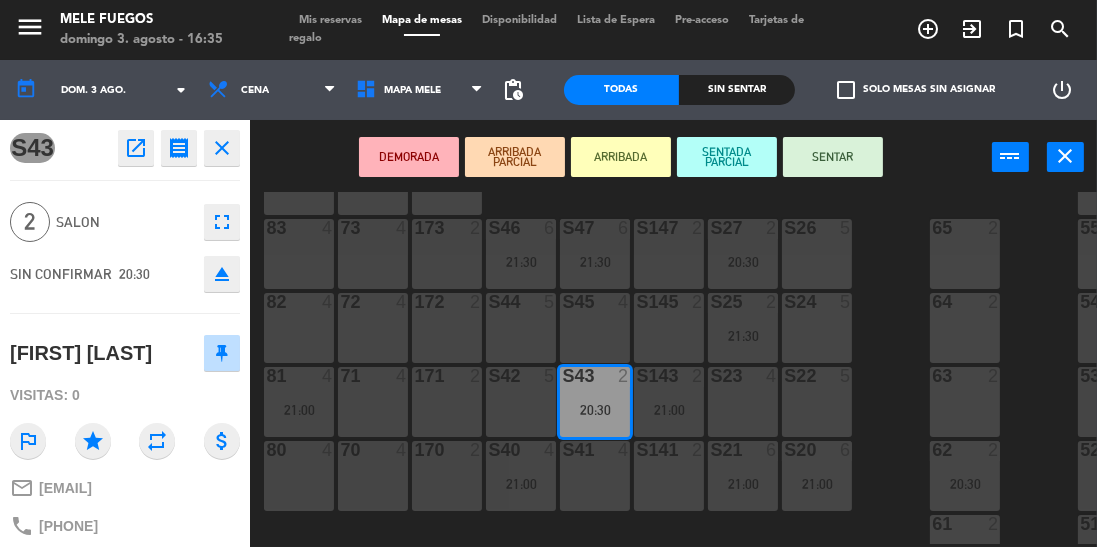 click on "100  8  101  8  102  8  103  8  104  8  S32  6   20:30  S33  14  S34  9   20:30  75  4  85  5  175  2  57  5  74  4  84  4  174  2  56  5  S26  5  S27  2   20:30  S46  6   21:30  S47  6   21:30  S147  2  73  4  83  4  173  2  65  2  55  5  S24  5  S25  2   21:30  S44  5  S45  4  S145  2  72  4  82  4  172  2  64  2  54  5  S22  5  S23  4  S42  5  S43  2   20:30  S143  2   21:00  71  4  81  4   21:00  171  2  63  2  53  5  S20  6   21:00  S21  6   21:00  S40  4   21:00  S41  4  S141  2  70  4  80  4  170  2  62  2   20:30  52  5  61  2  51  5  112 lock  5  113 lock  5  114 lock  5  115 lock  5  116 lock  5  117 lock  5  60  2  50  5" 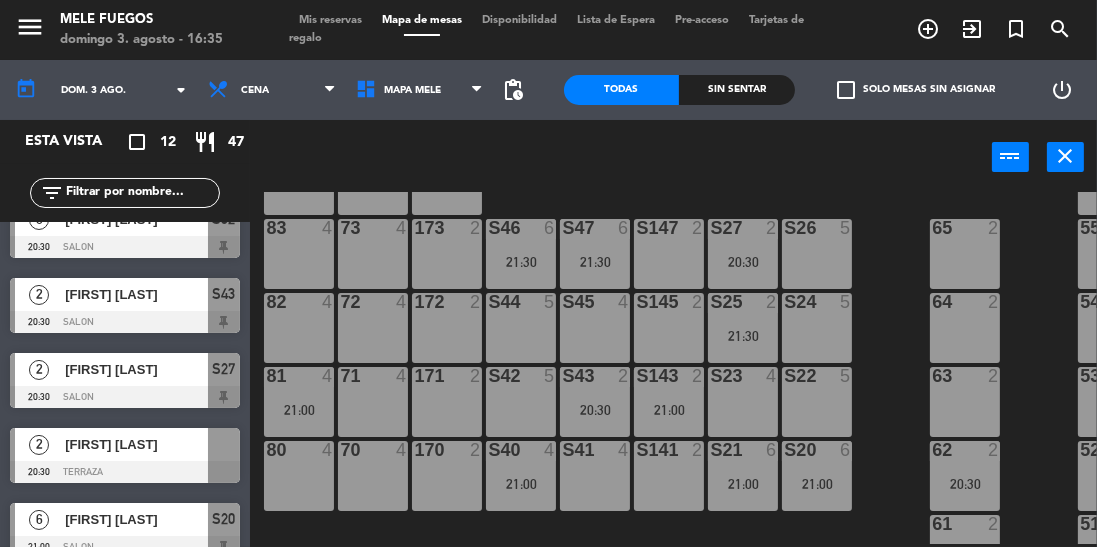 scroll, scrollTop: 180, scrollLeft: 0, axis: vertical 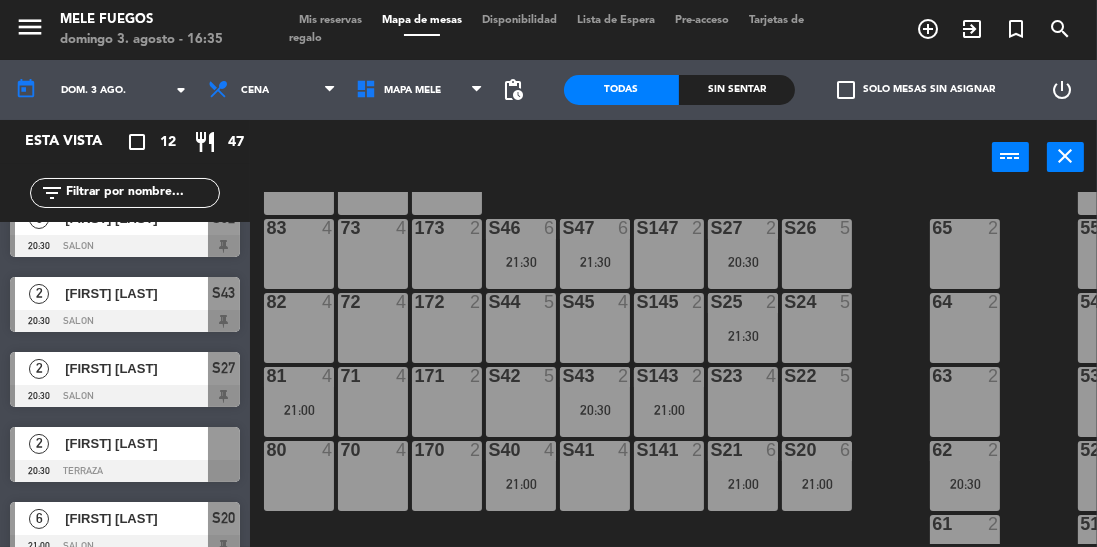 click at bounding box center (125, 471) 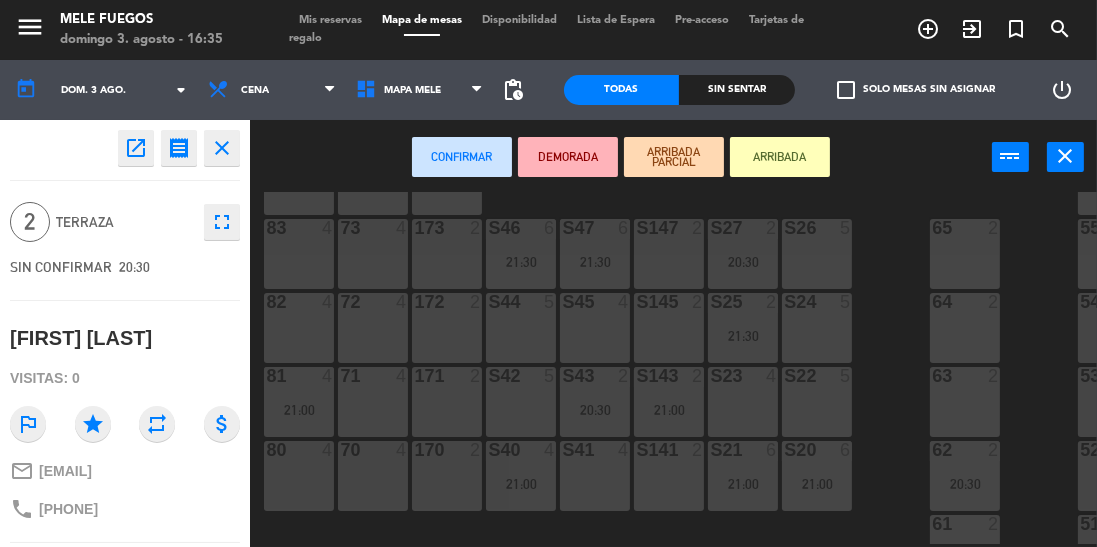 click on "173  2" at bounding box center (447, 254) 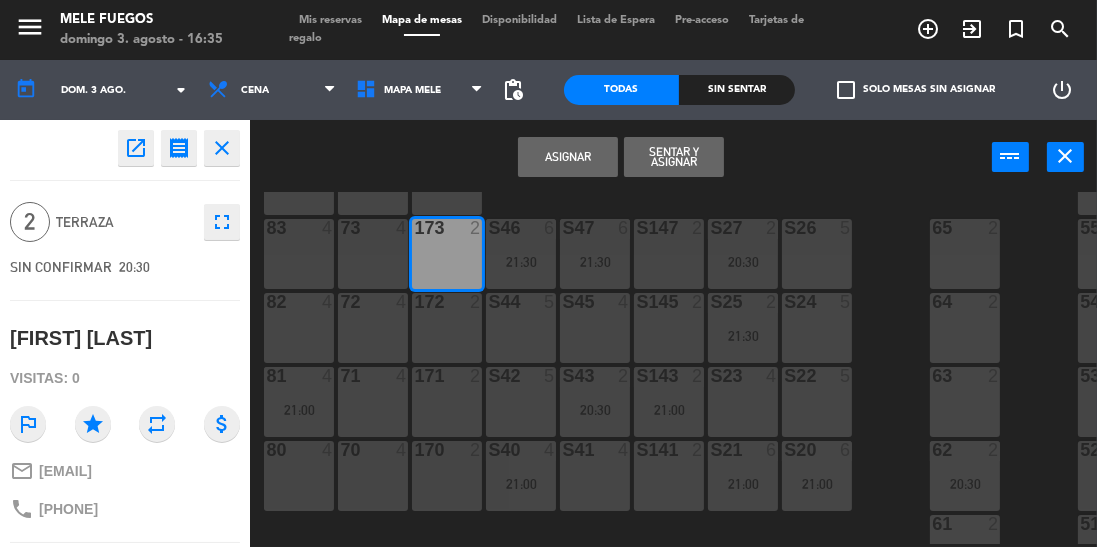 click on "Asignar" at bounding box center (568, 157) 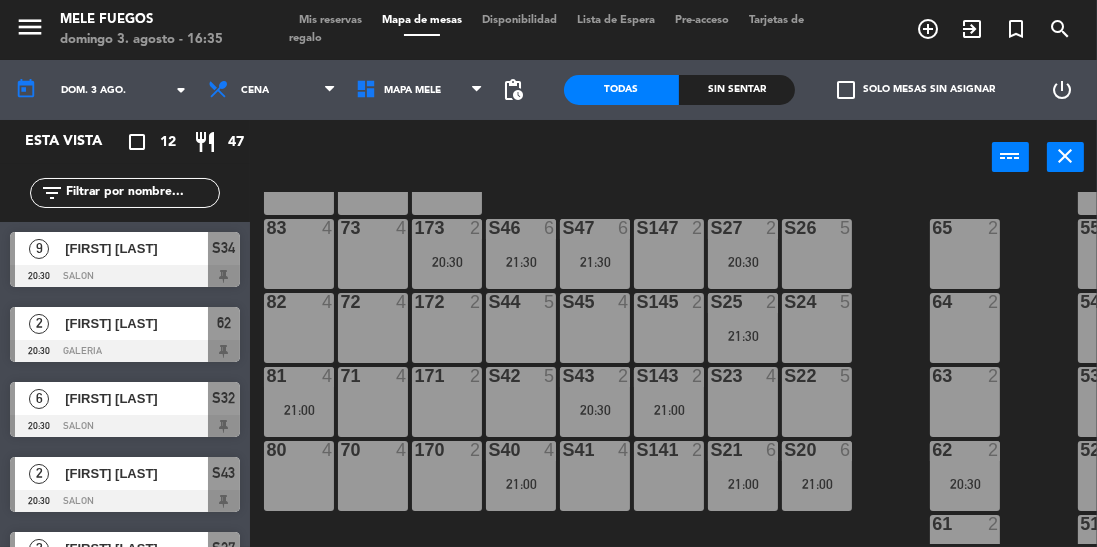 scroll, scrollTop: 0, scrollLeft: 0, axis: both 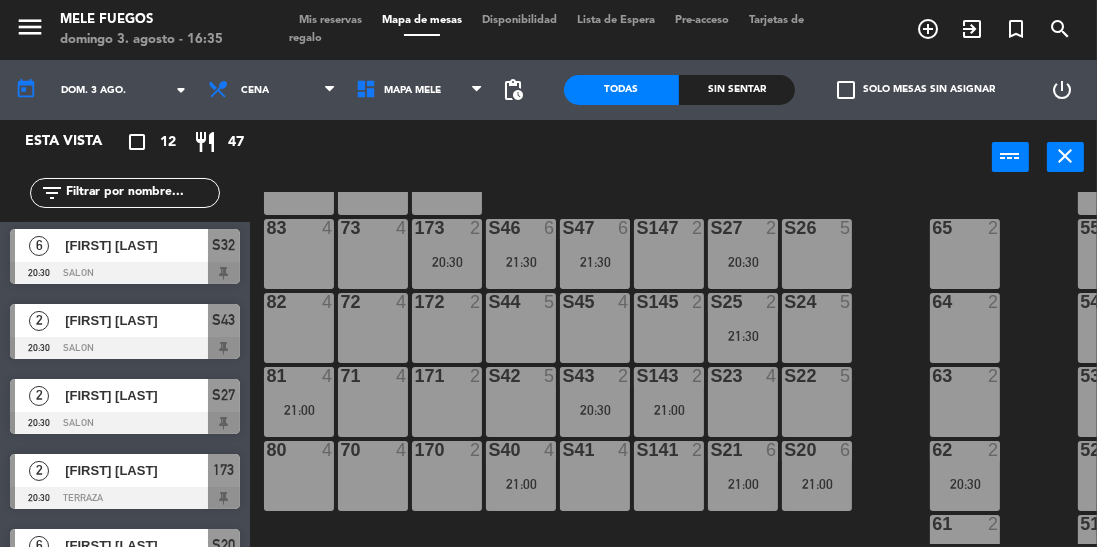 click on "dom. 3 ago." 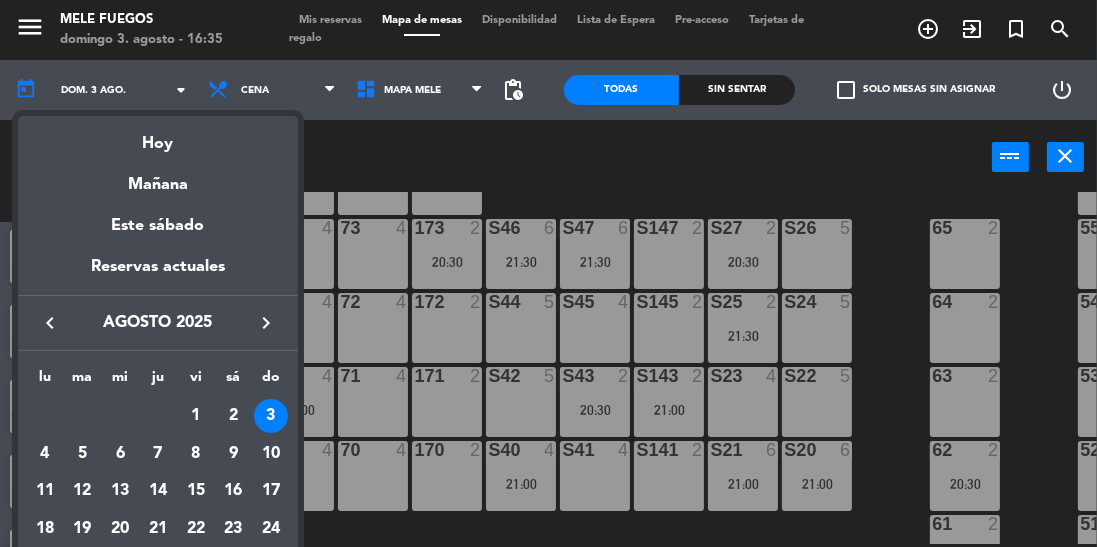click on "4" at bounding box center (45, 454) 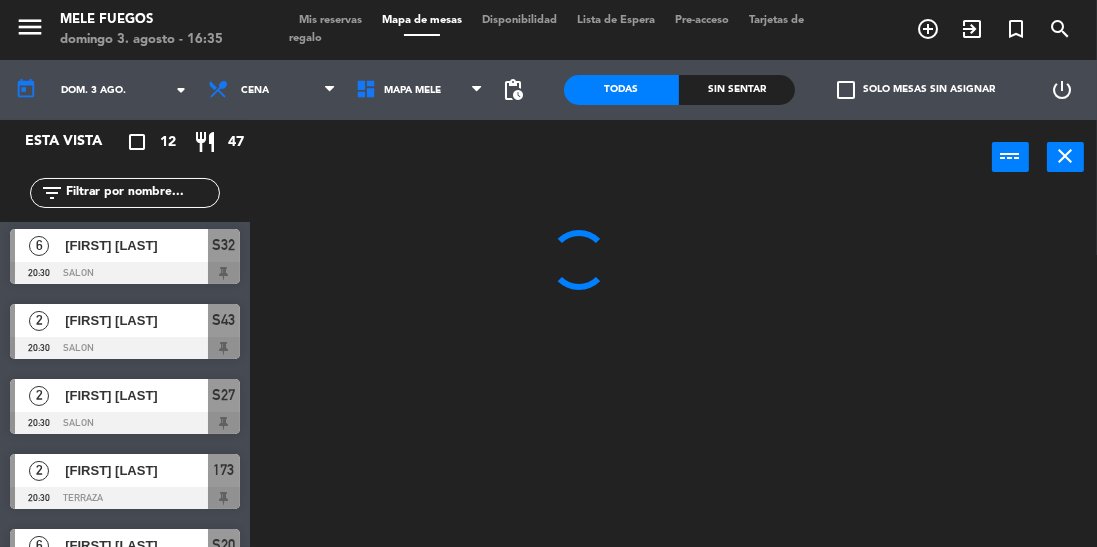 type on "lun. 4 ago." 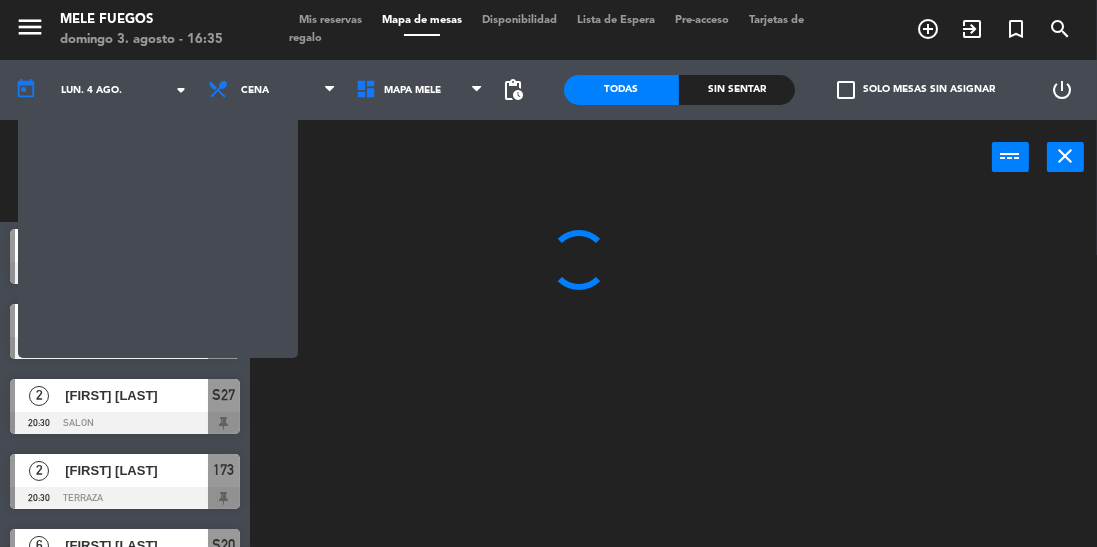 scroll, scrollTop: 0, scrollLeft: 0, axis: both 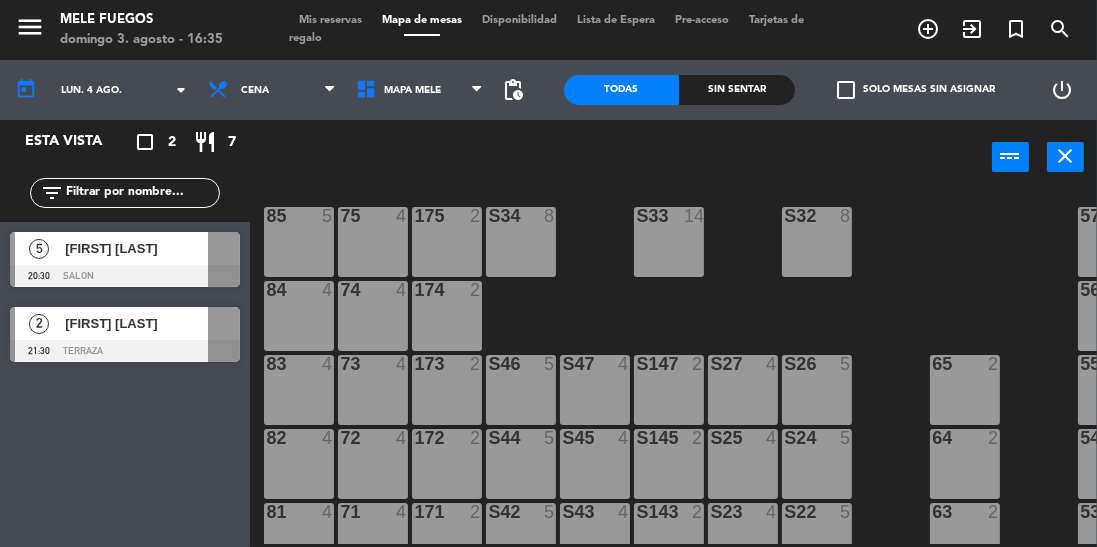 click at bounding box center (224, 248) 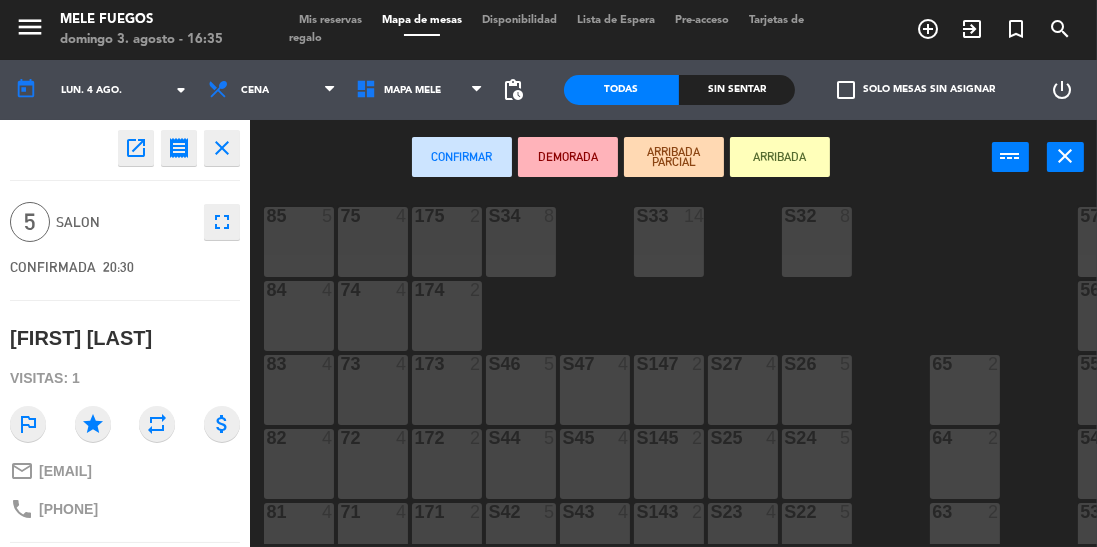 click on "S46  5" at bounding box center (521, 390) 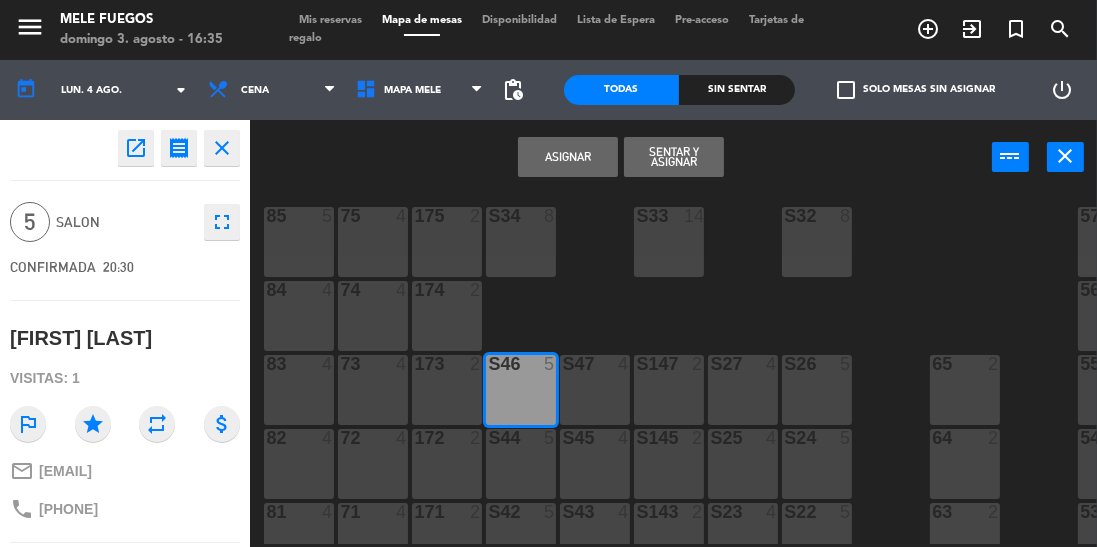 click on "Asignar" at bounding box center (568, 157) 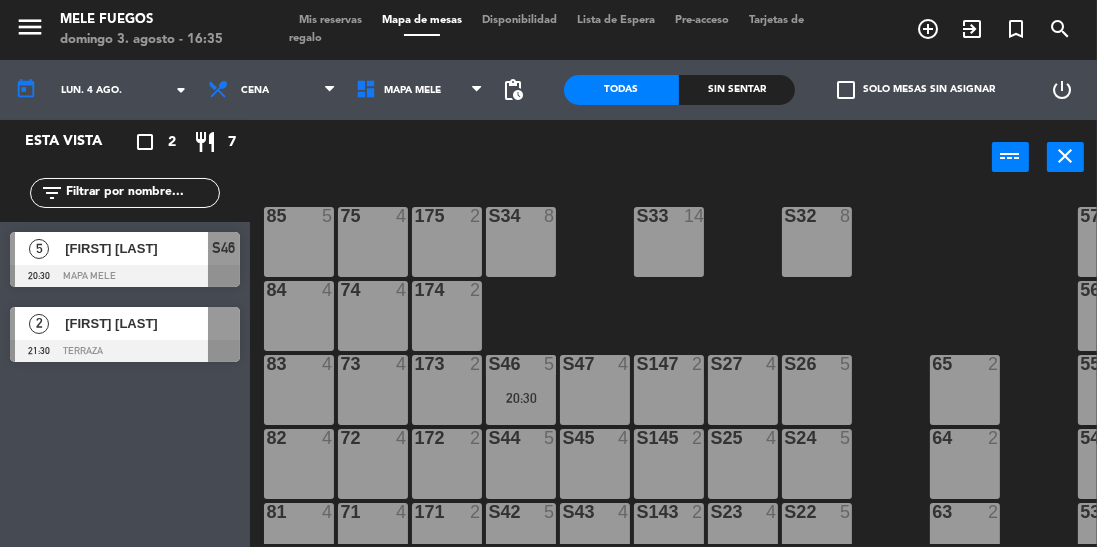 click at bounding box center (224, 323) 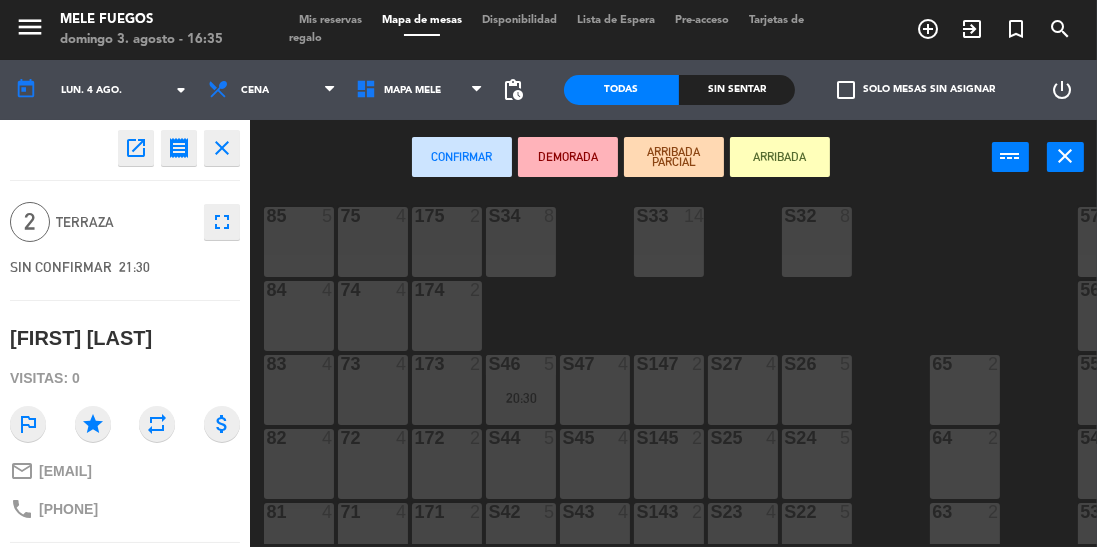 click on "172  2" at bounding box center [447, 464] 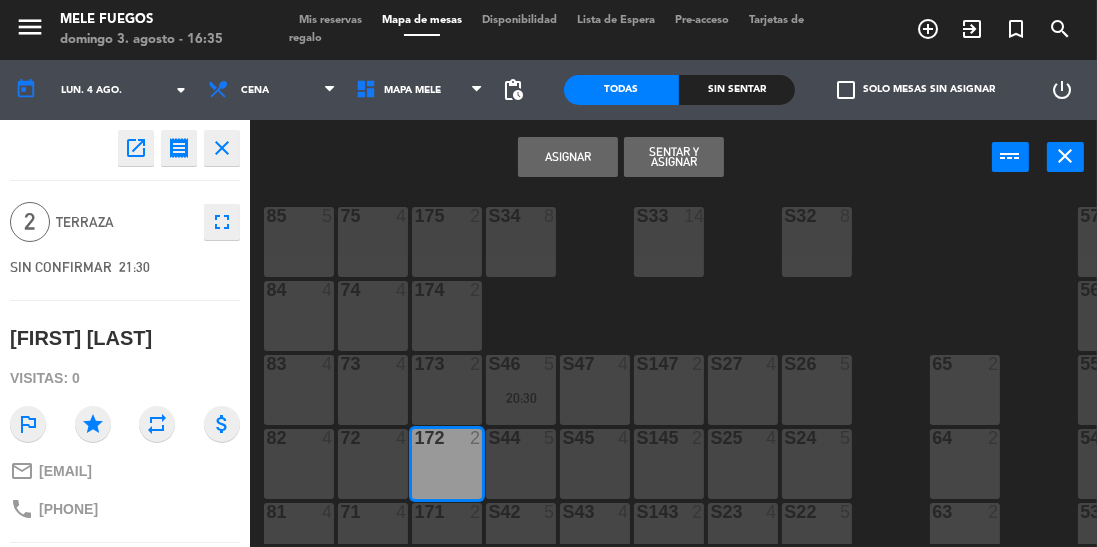 click on "Asignar" at bounding box center (568, 157) 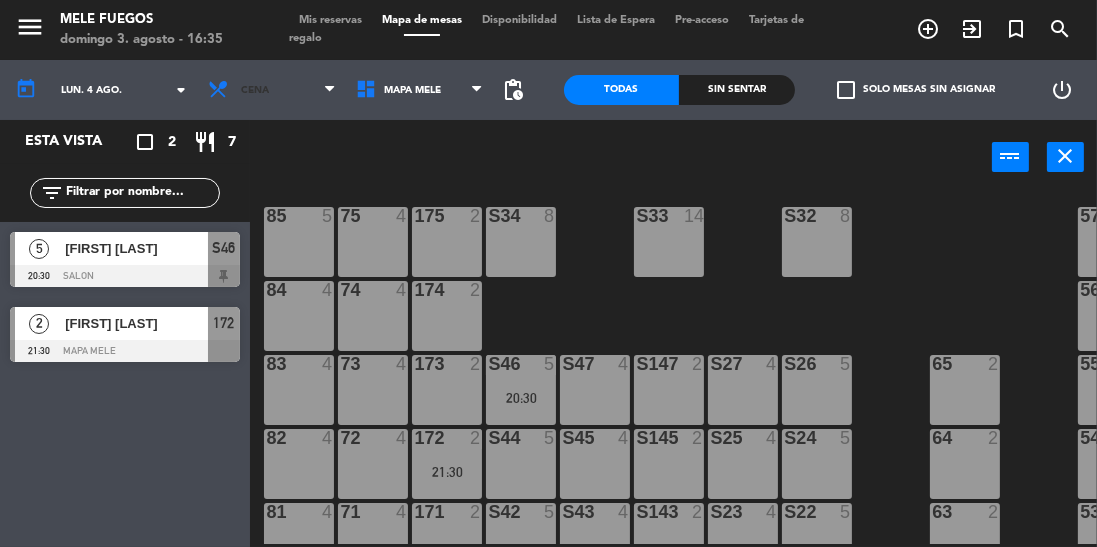 click on "Cena" at bounding box center [272, 90] 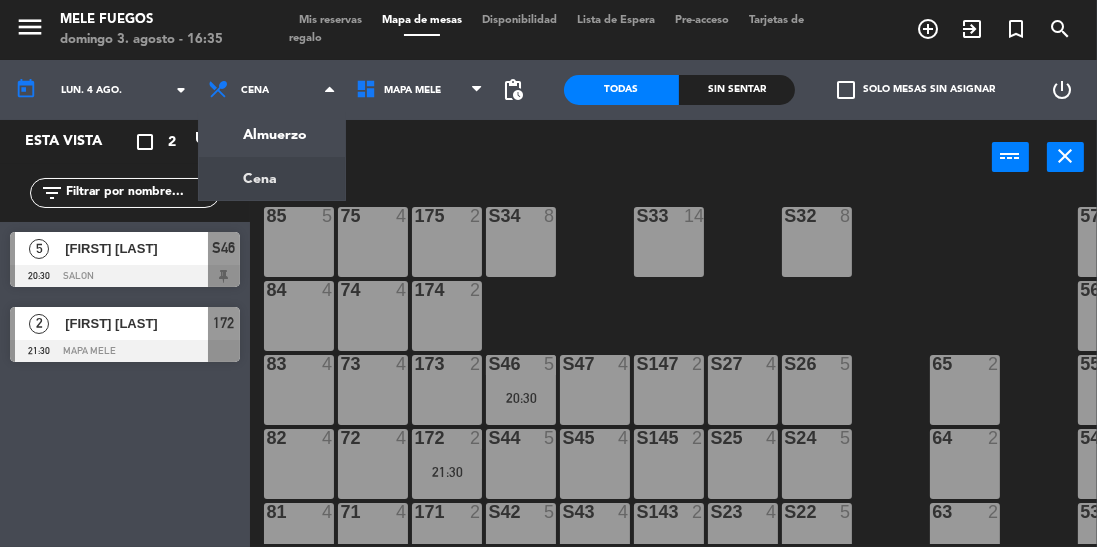 click on "menu  Mele Fuegos   domingo 3. agosto - 16:35   Mis reservas   Mapa de mesas   Disponibilidad   Lista de Espera   Pre-acceso   Tarjetas de regalo  add_circle_outline exit_to_app turned_in_not search today    lun. 4 ago. arrow_drop_down  Almuerzo  Cena  Cena  Almuerzo  Cena  MAPA MELE   MAPA MELE   MAPA MELE  pending_actions  Todas  Sin sentar  check_box_outline_blank   Solo mesas sin asignar   power_settings_new   Esta vista   crop_square  2  restaurant  7 filter_list  5   [FIRST] [LAST]   20:30   SALON  S46  2   [FIRST] [LAST]   21:30   MAPA MELE  172 power_input close 100  8  101  8  102  8  103  8  104  8  S32  8  S33  14  S34  8  75  4  85  5  175  2  57  5  74  4  84  4  174  2  56  5  S26  5  S27  4  S46  5   20:30  S47  4  S147  2  73  4  83  4  173  2  65  2  55  5  S24  5  S25  4  S44  5  S45  4  S145  2  72  4  82  4  172  2   21:30  64  2  54  5  S22  5  S23  4  S42  5  S43  4  S143  2  71  4  81  4  171  2  63  2  53  5  S20  5  S21  4  S40  5  S41  4  S141  2  70  4  80  4  170  2  62  2  52  5  61" 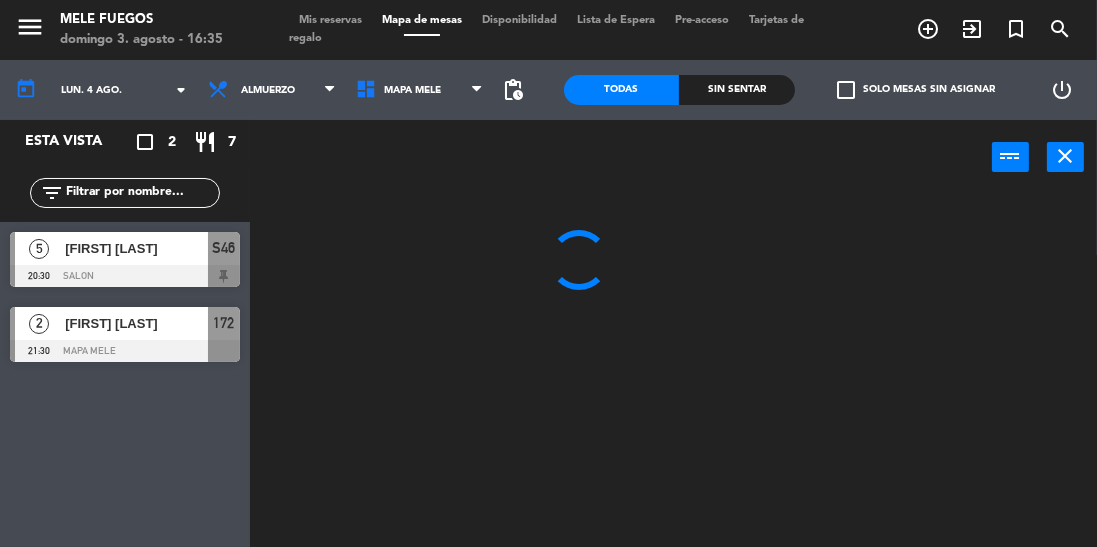 scroll, scrollTop: 0, scrollLeft: 0, axis: both 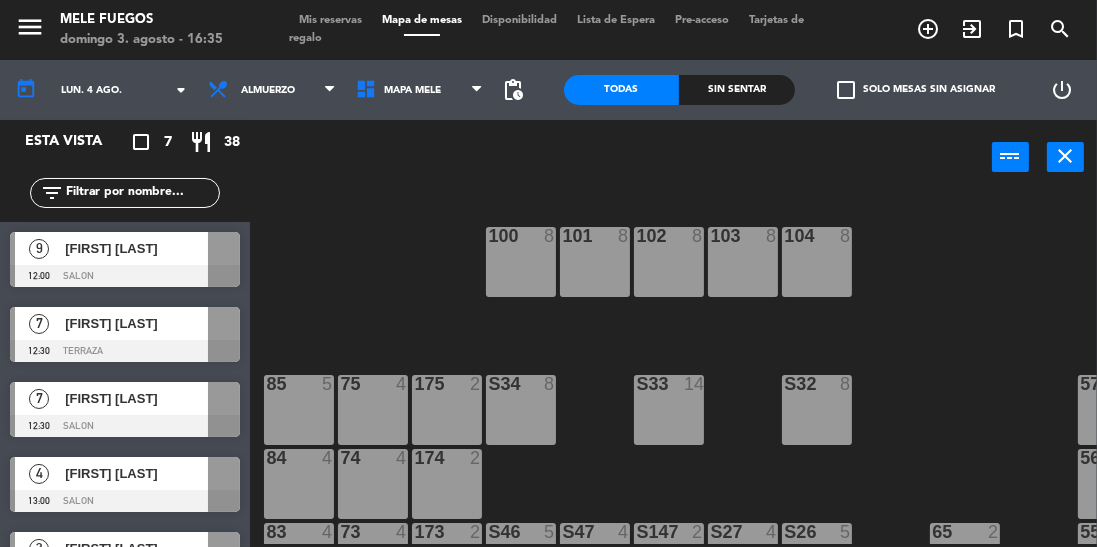 click at bounding box center [125, 351] 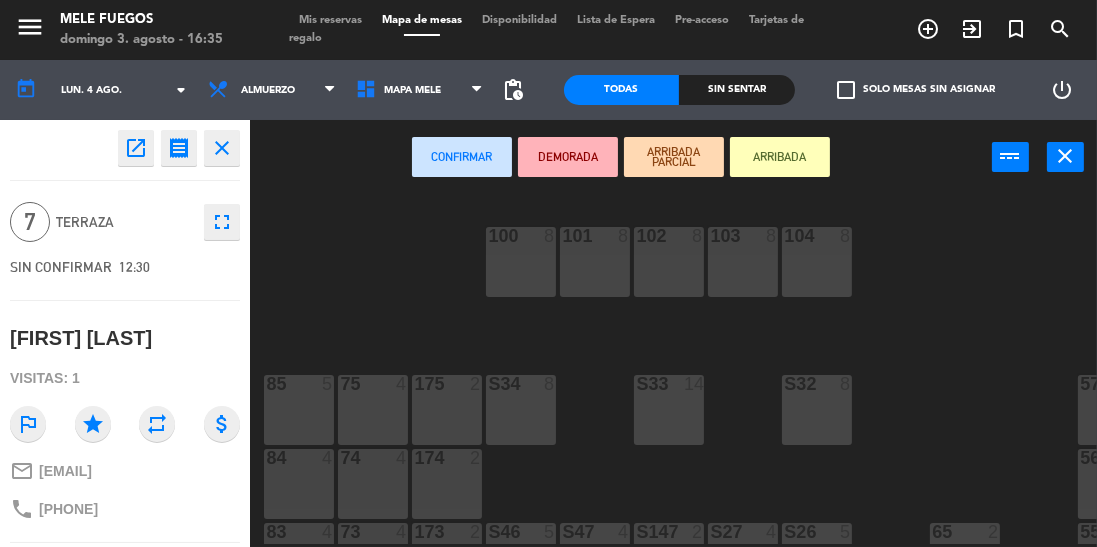 click on "fullscreen" 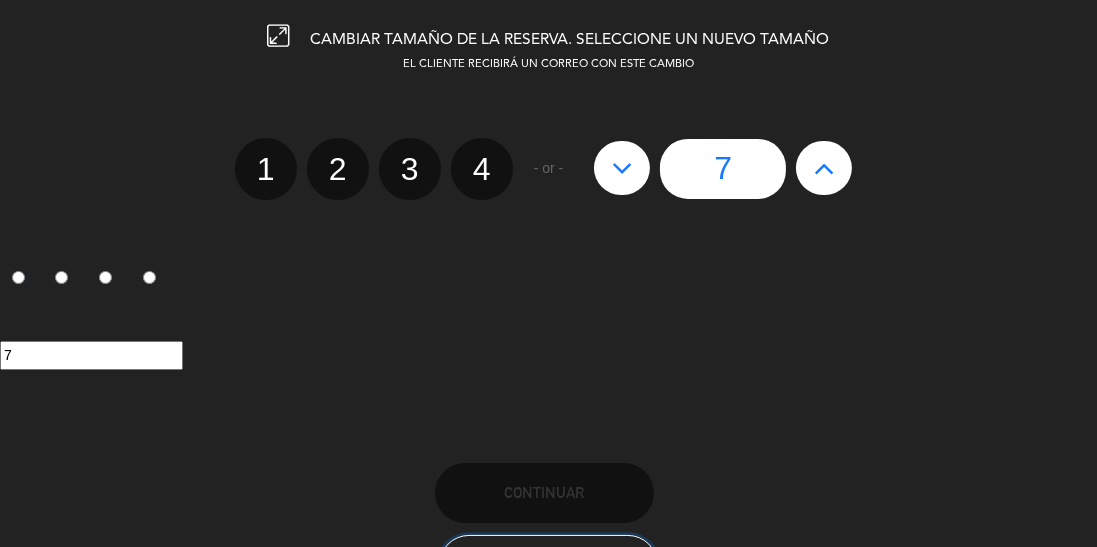 click on "Cancelar" 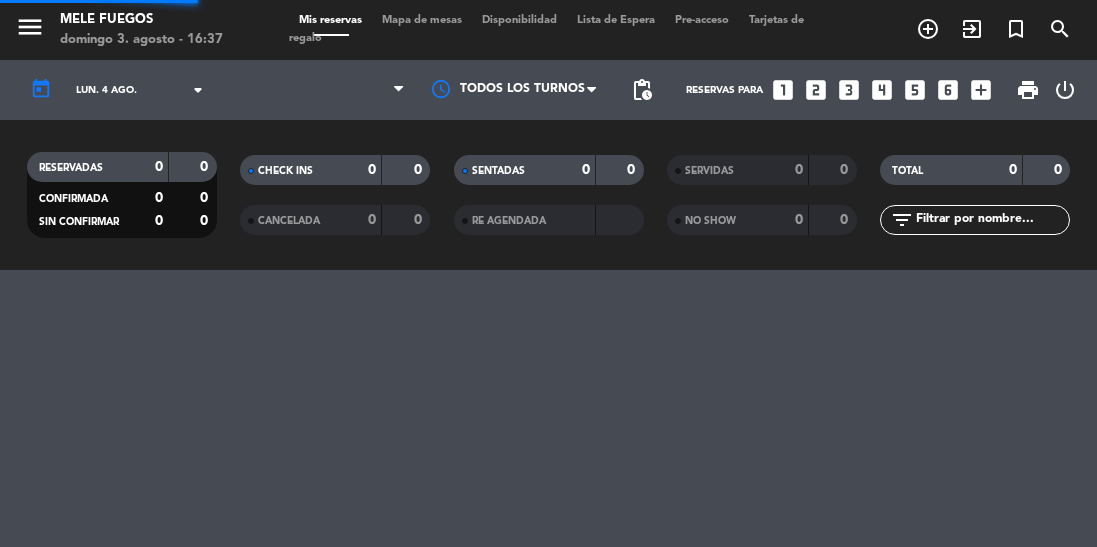 scroll, scrollTop: 0, scrollLeft: 0, axis: both 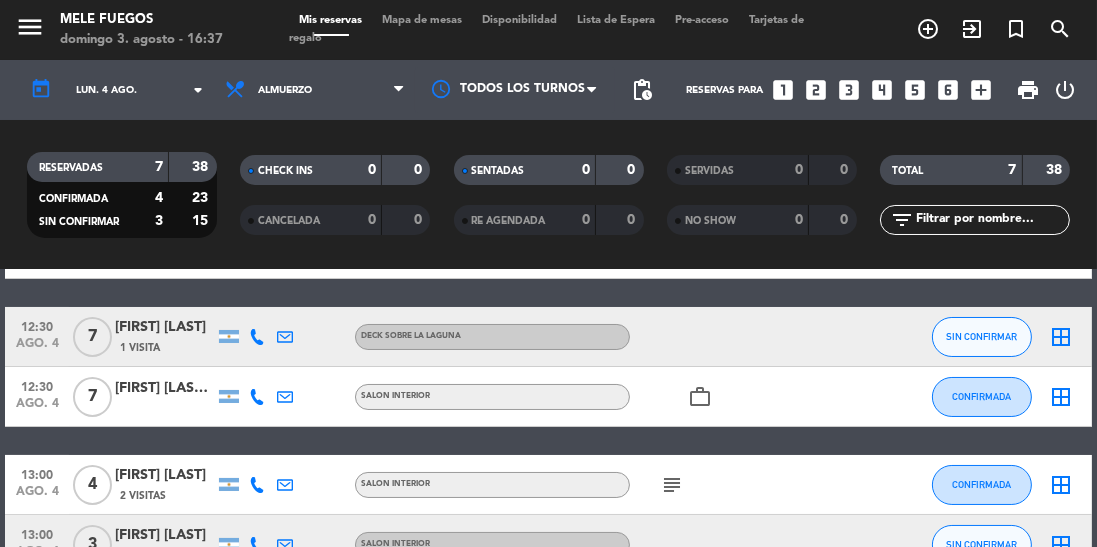 click on "border_all" 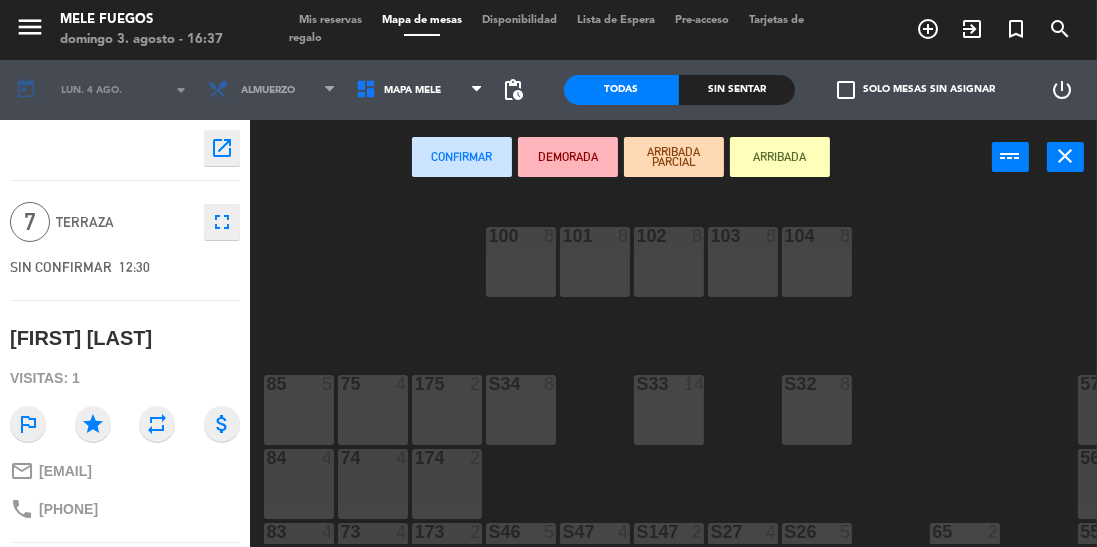 click on "Mis reservas" at bounding box center (330, 20) 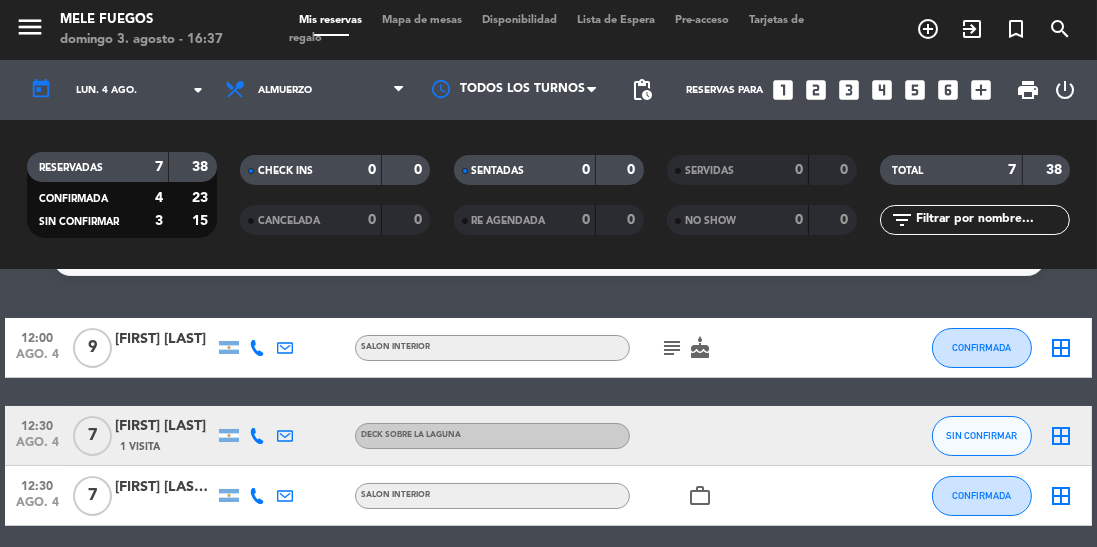 scroll, scrollTop: 48, scrollLeft: 0, axis: vertical 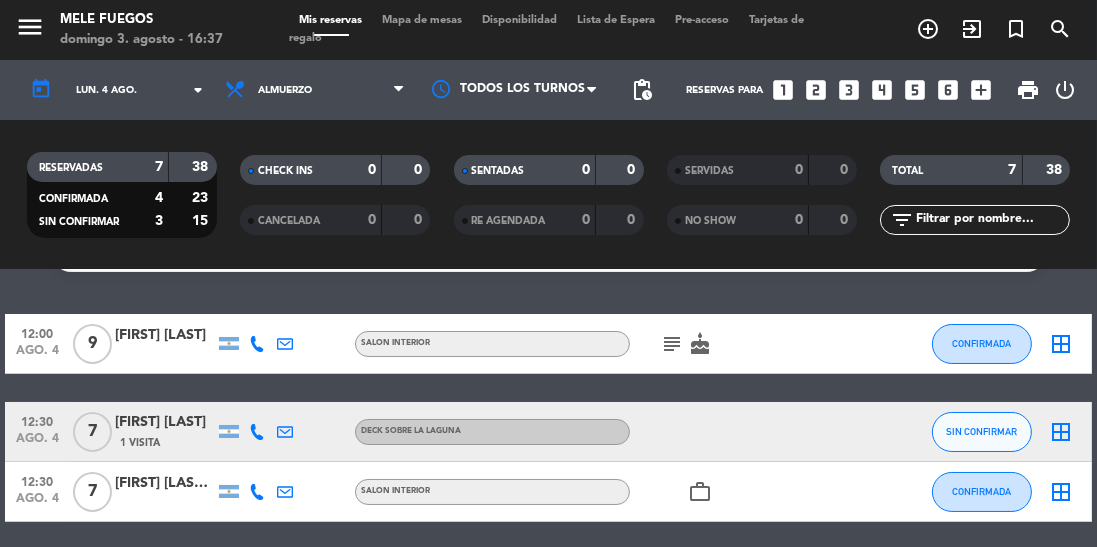click on "[FIRST] [LAST]" 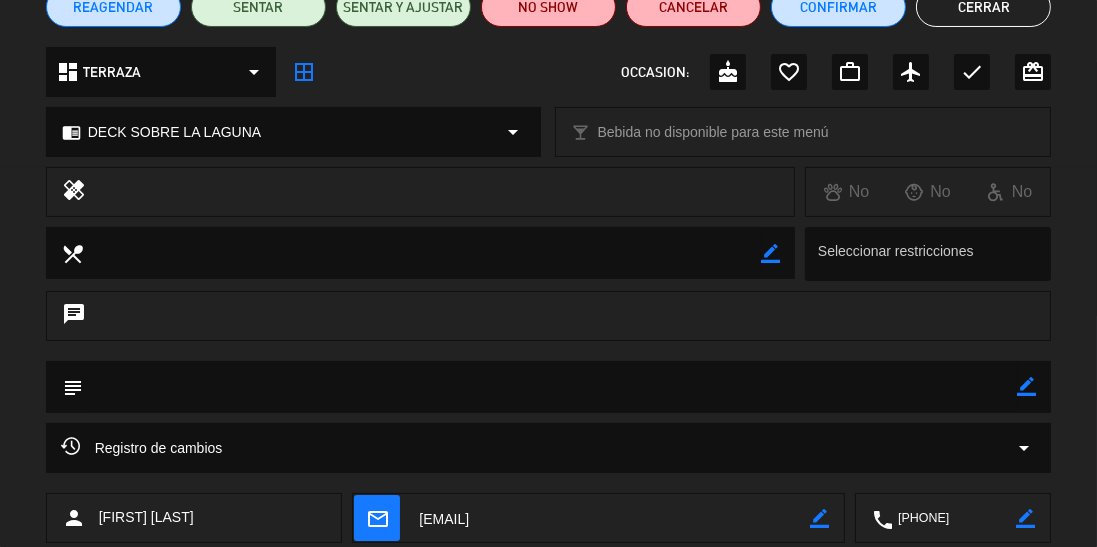 scroll, scrollTop: 0, scrollLeft: 0, axis: both 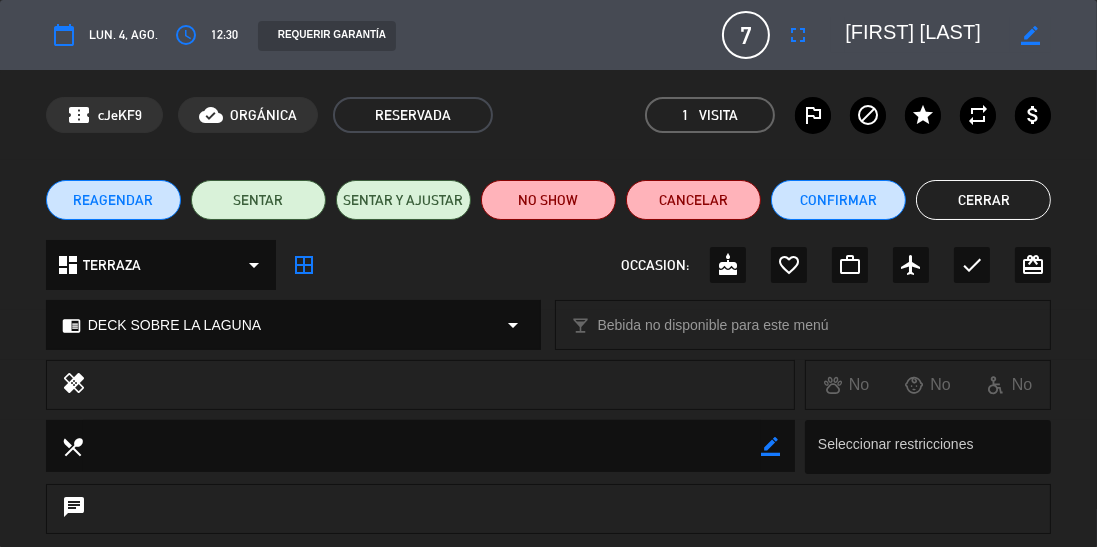 click on "7" 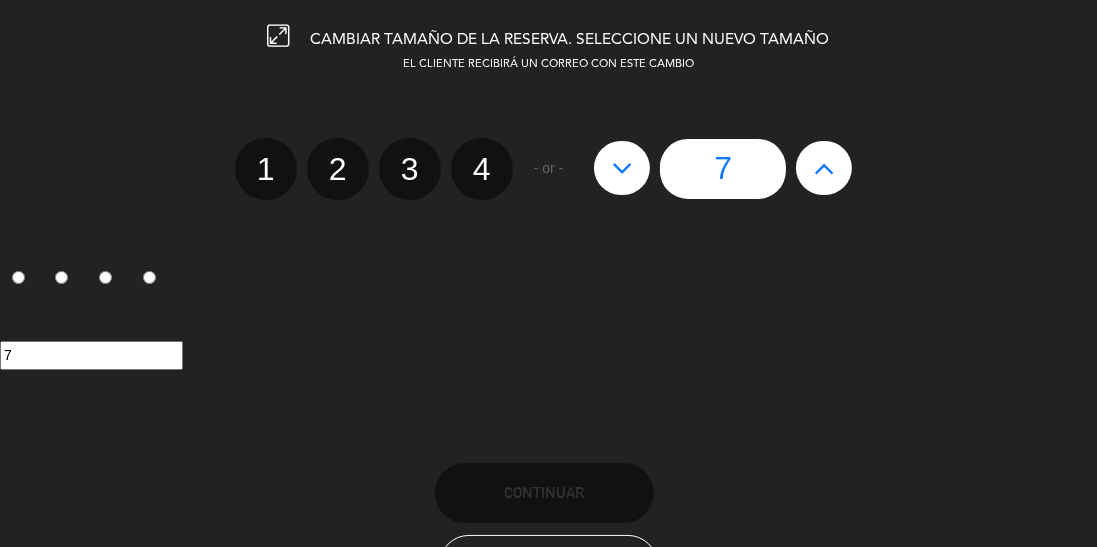 click 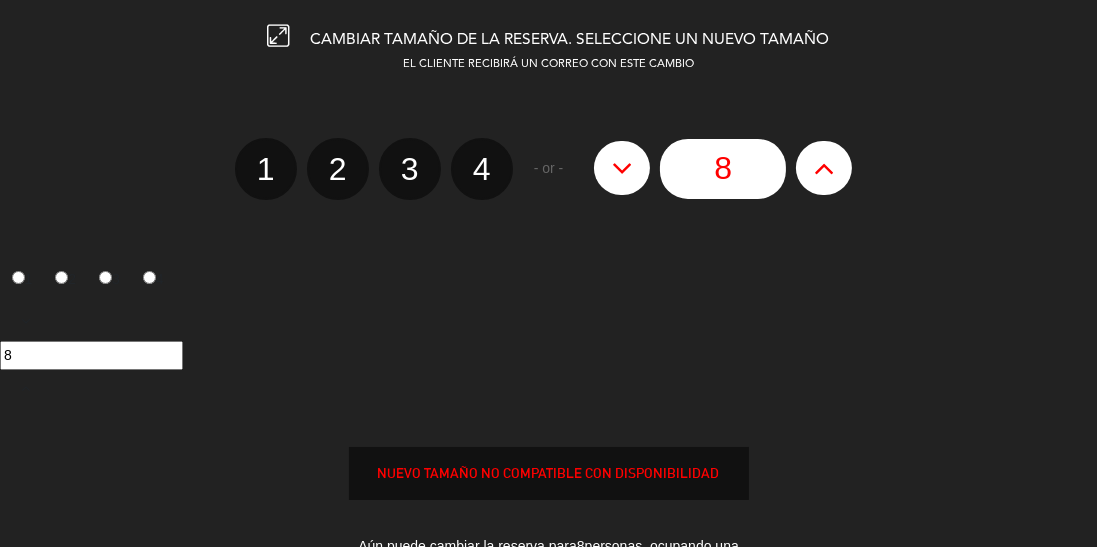 click 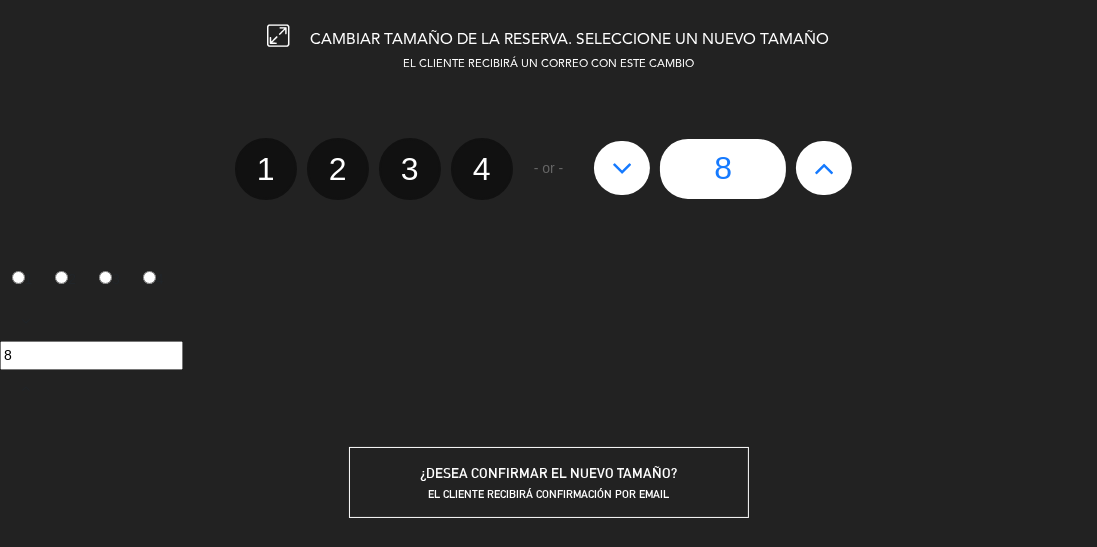 type on "9" 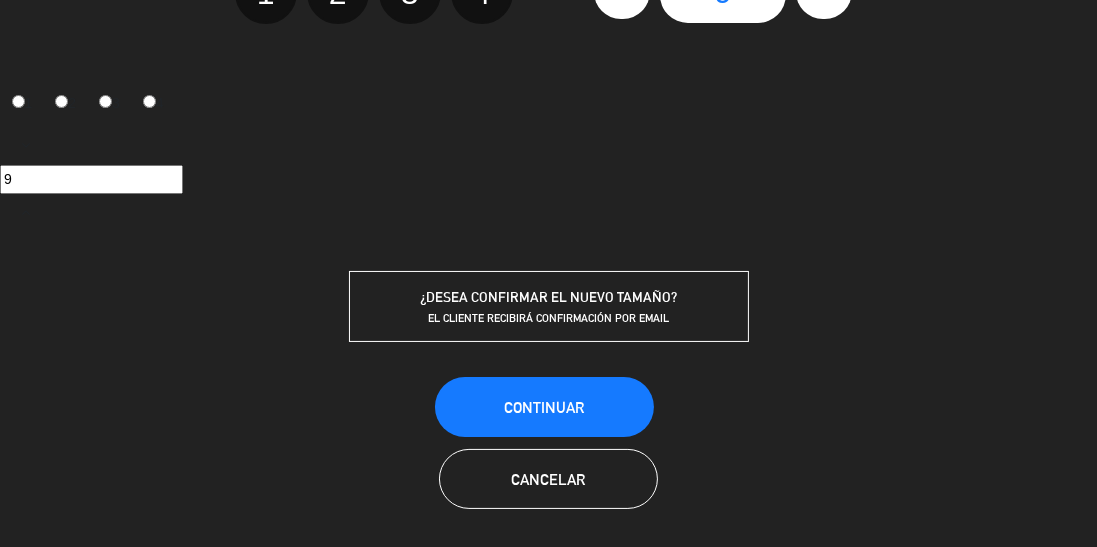 scroll, scrollTop: 180, scrollLeft: 0, axis: vertical 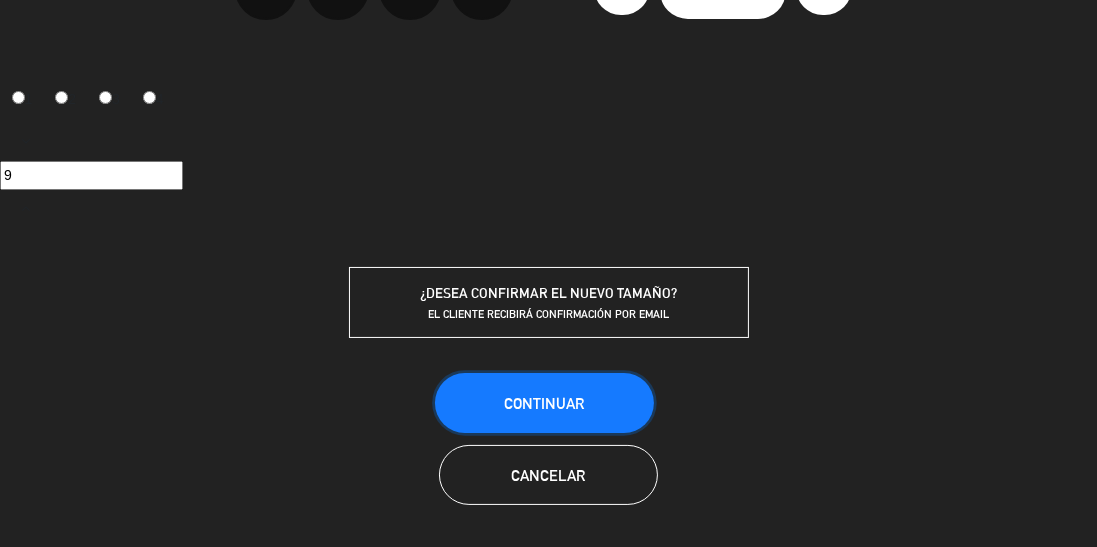 click on "Continuar" at bounding box center [544, 403] 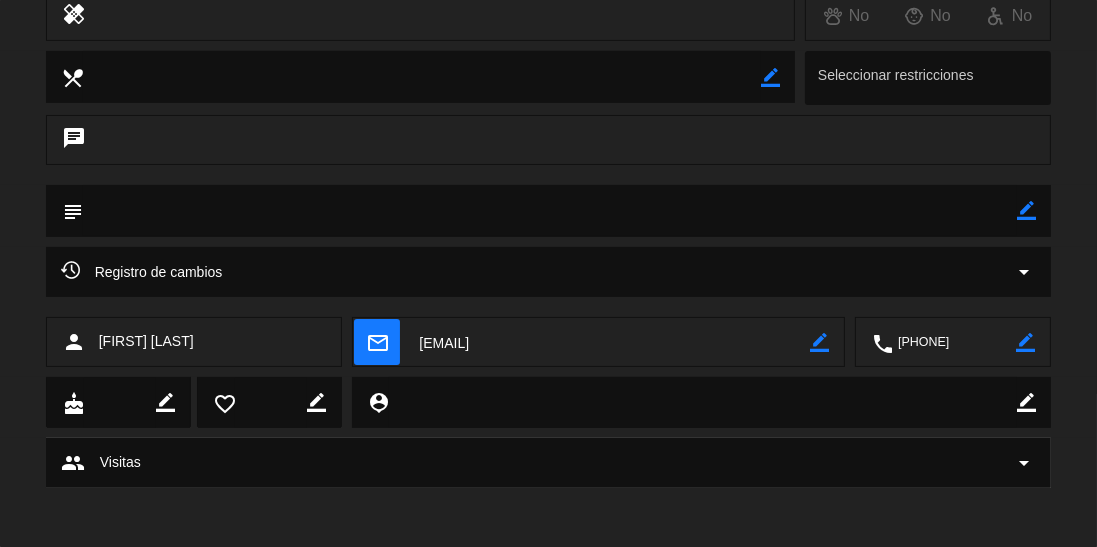 scroll, scrollTop: 0, scrollLeft: 0, axis: both 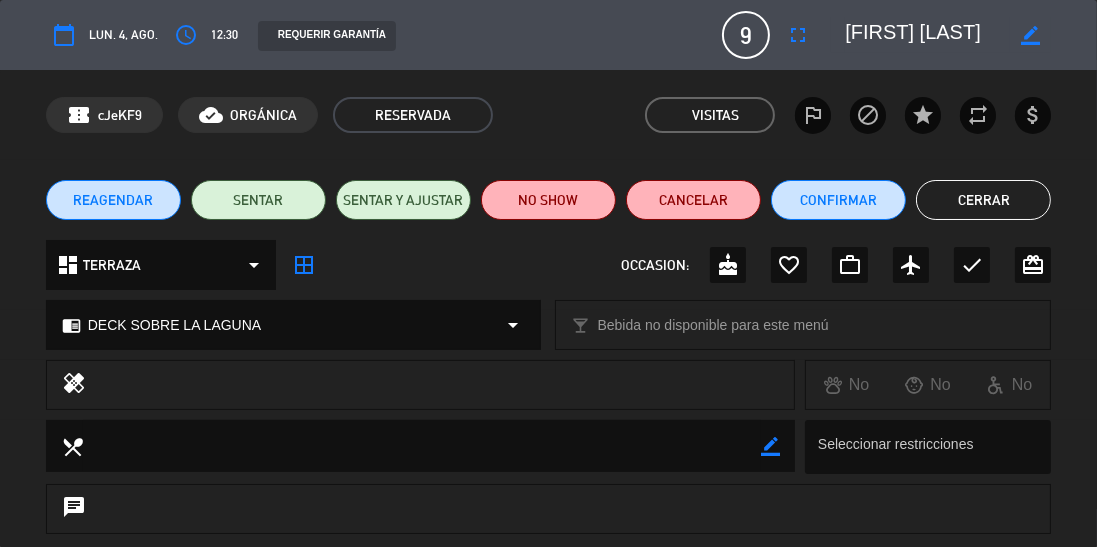 click on "Cerrar" 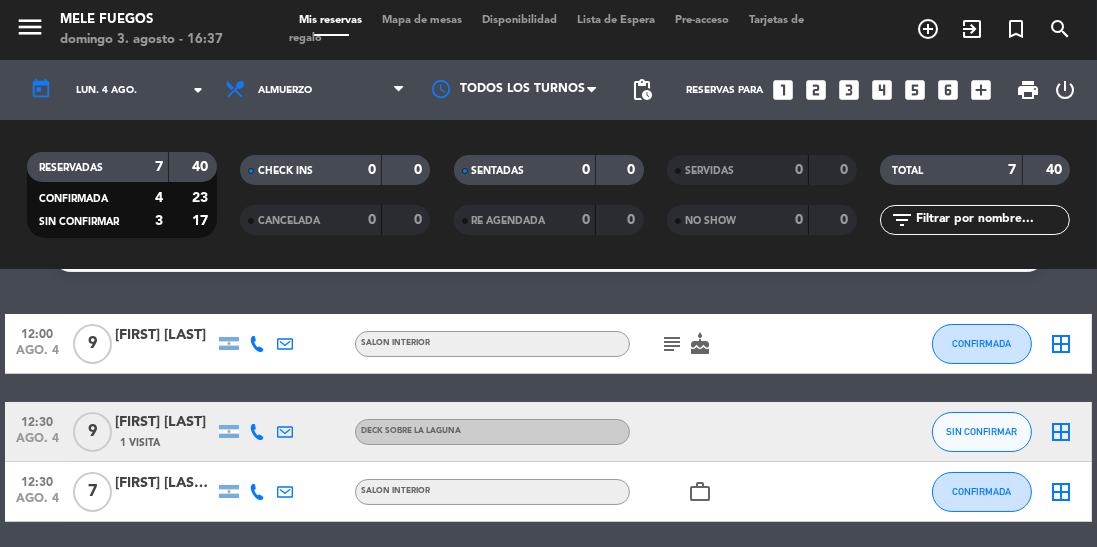 scroll, scrollTop: 0, scrollLeft: 0, axis: both 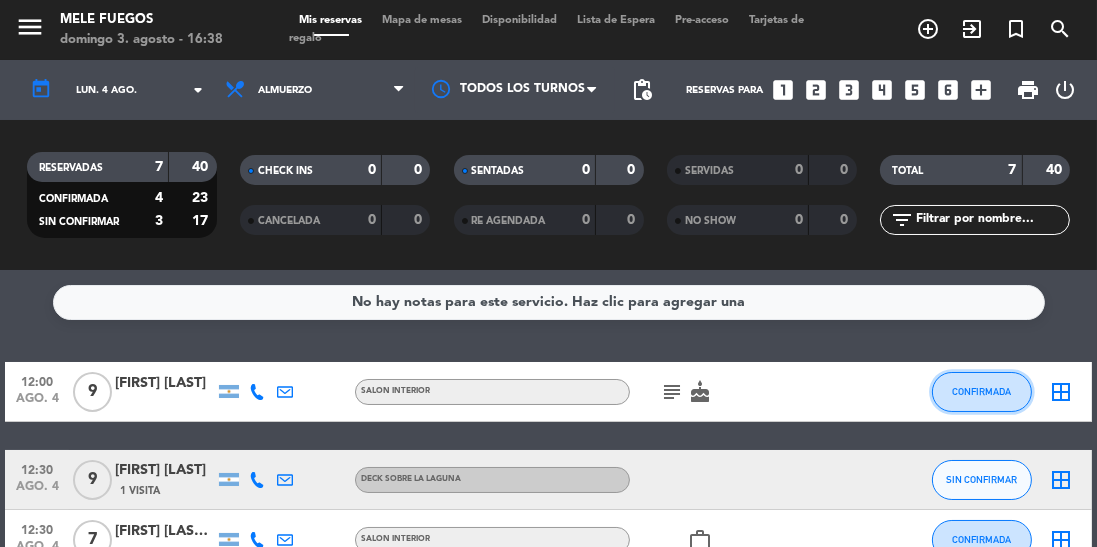 click on "CONFIRMADA" 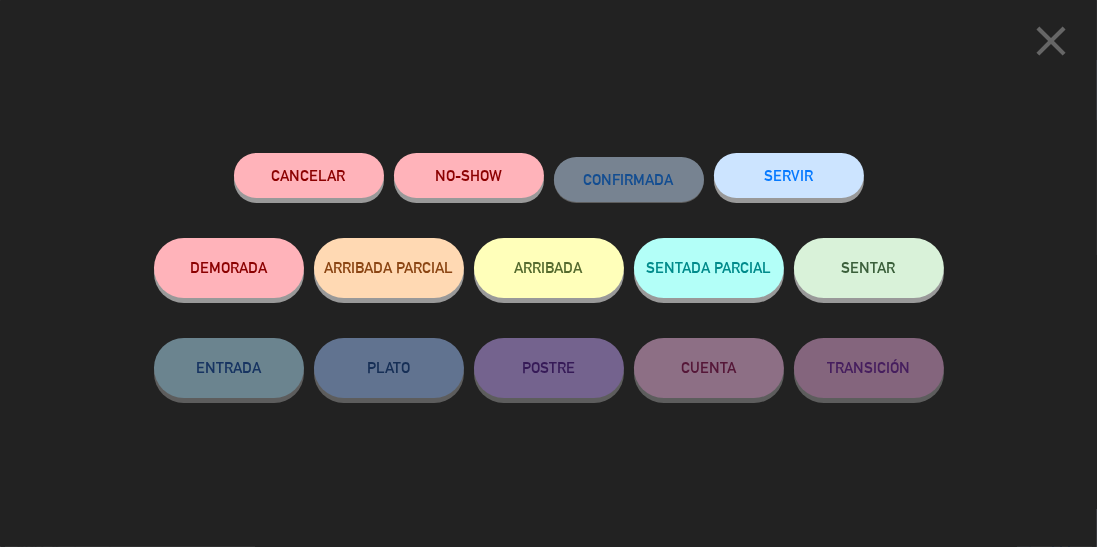 click on "close  Cancelar   NO-SHOW   CONFIRMADA   SERVIR   DEMORADA   ARRIBADA PARCIAL   ARRIBADA   SENTADA PARCIAL   SENTAR   ENTRADA   PLATO   POSTRE   CUENTA   TRANSICIÓN" 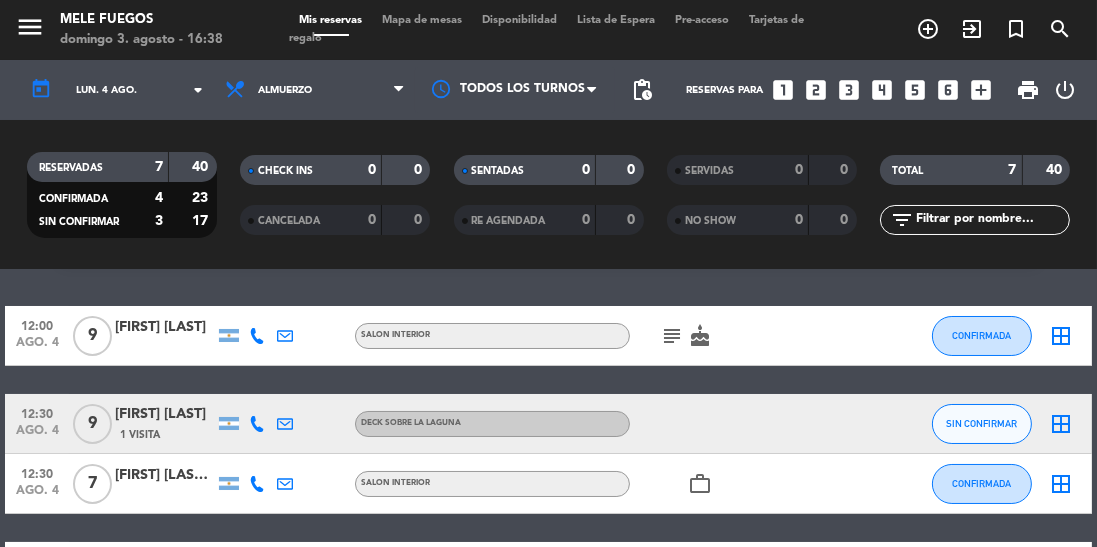 scroll, scrollTop: 73, scrollLeft: 0, axis: vertical 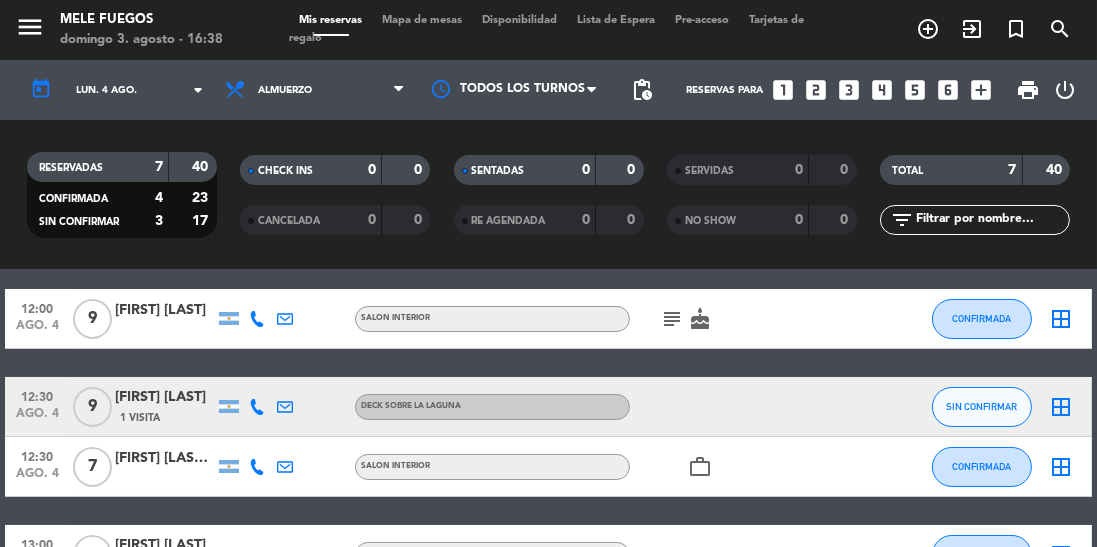 click on "border_all" 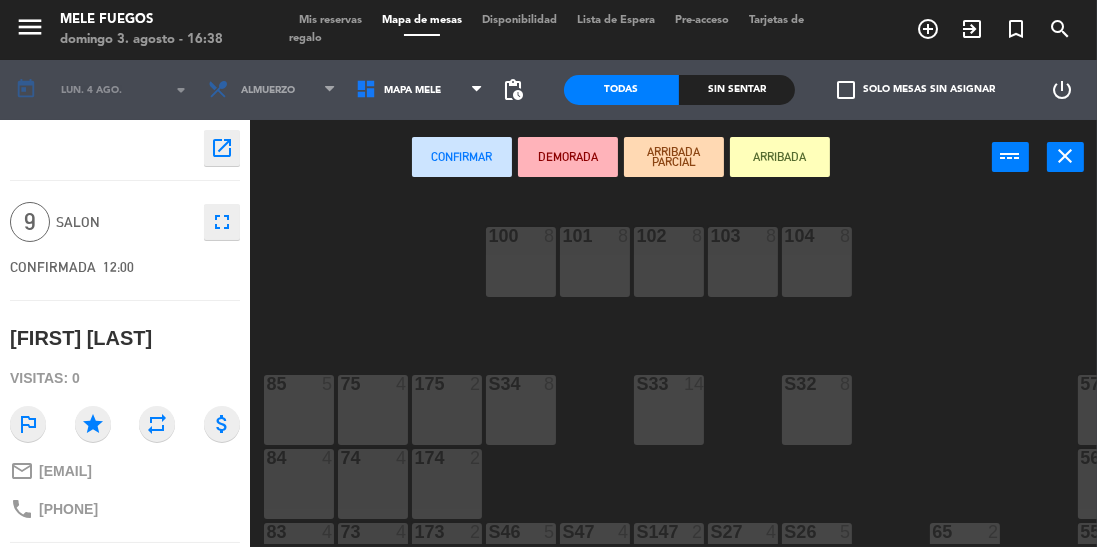 click on "S33  14" at bounding box center [669, 410] 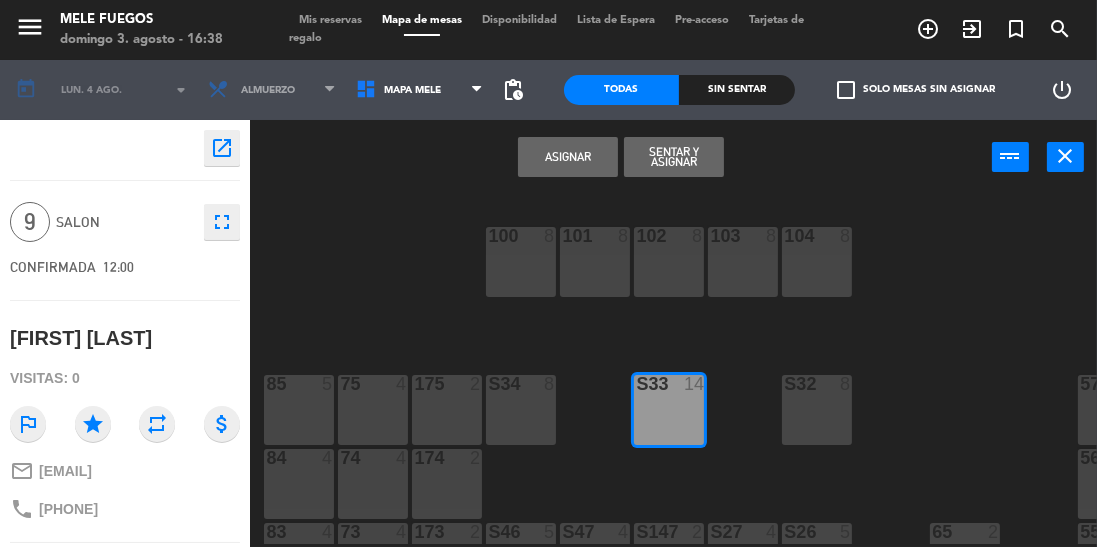 click on "Asignar" at bounding box center (568, 157) 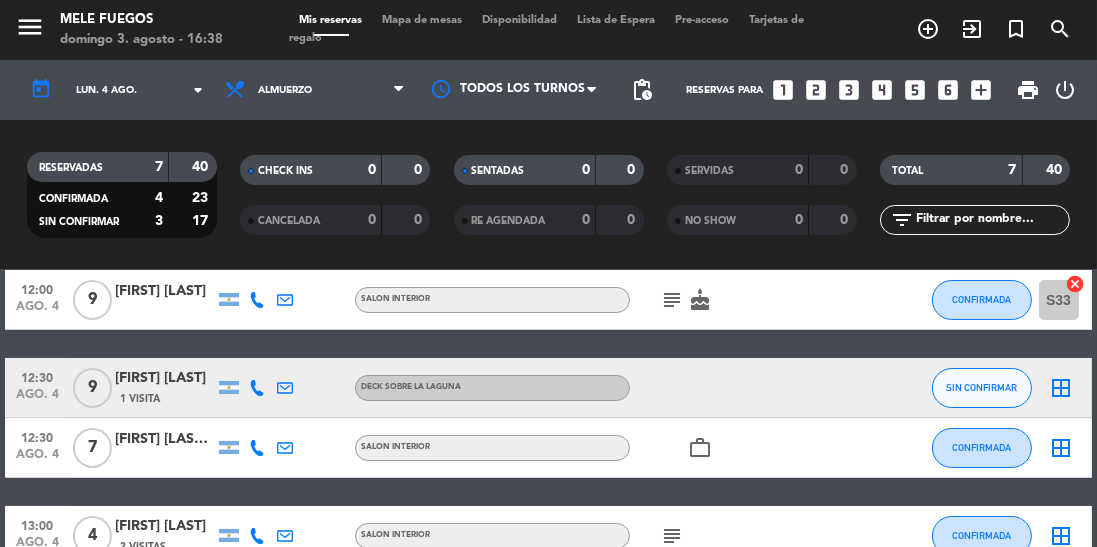 scroll, scrollTop: 95, scrollLeft: 0, axis: vertical 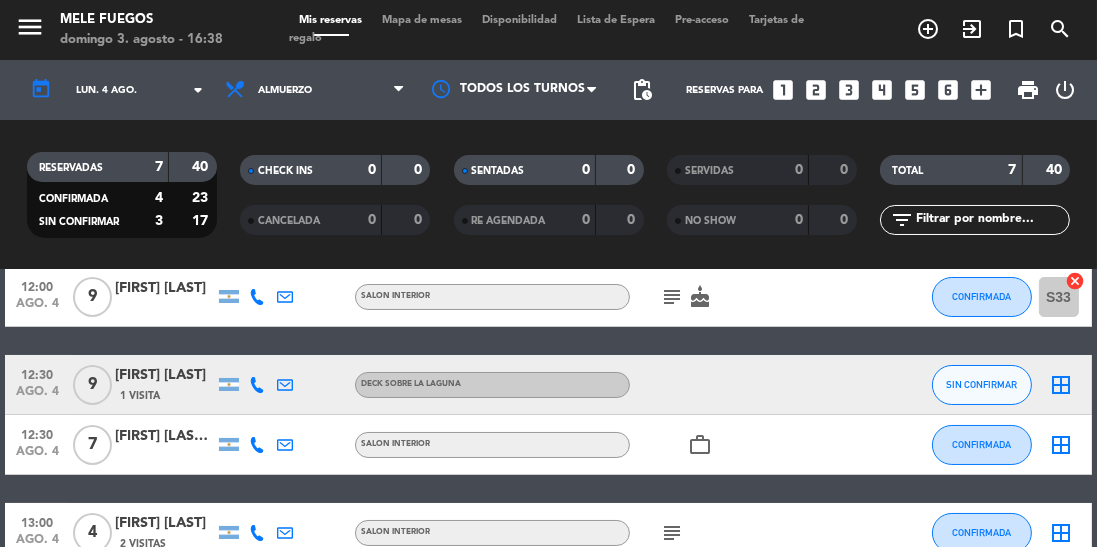 click on "border_all" 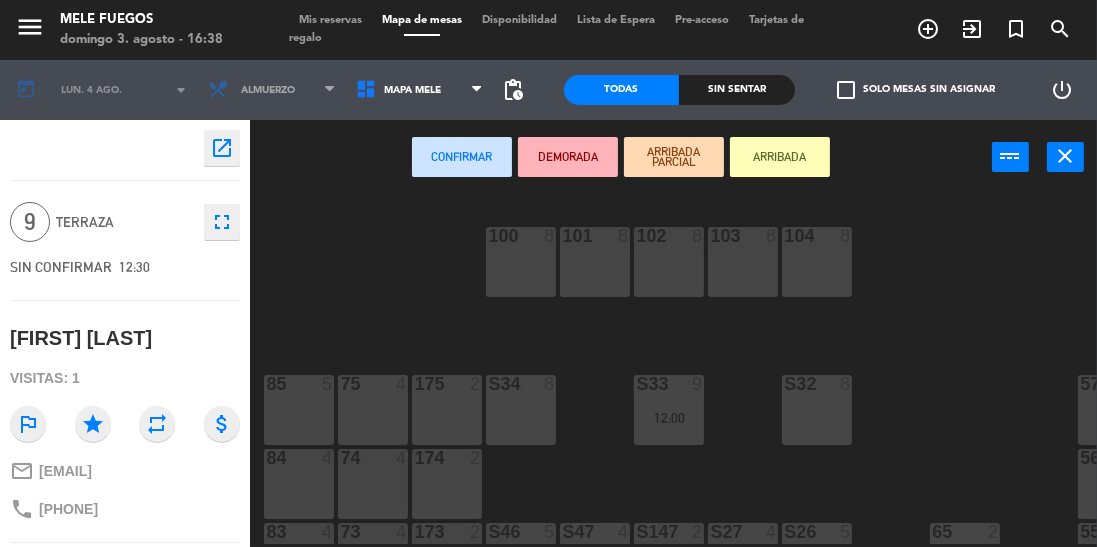 click on "100  8  101  8  102  8  103  8  104  8  S32  8  S33  9   12:00  S34  8  75  4  85  5  175  2  57  5  74  4  84  4  174  2  56  5  S26  5  S27  4  S46  5  S47  4  S147  2  73  4  83  4  173  2  65  2  55  5  S24  5  S25  4  S44  5  S45  4  S145  2  72  4  82  4  172  2  64  2  54  5  S22  5  S23  4  S42  5  S43  4  S143  2  71  4  81  4  171  2  63  2  53  5  S20  5  S21  4  S40  5  S41  4  S141  2  70  4  80  4  170  2  62  2  52  5  61  2  51  5  112 lock  5  113 lock  5  114 lock  5  115 lock  5  116 lock  5  117 lock  5  60  2  50  5" 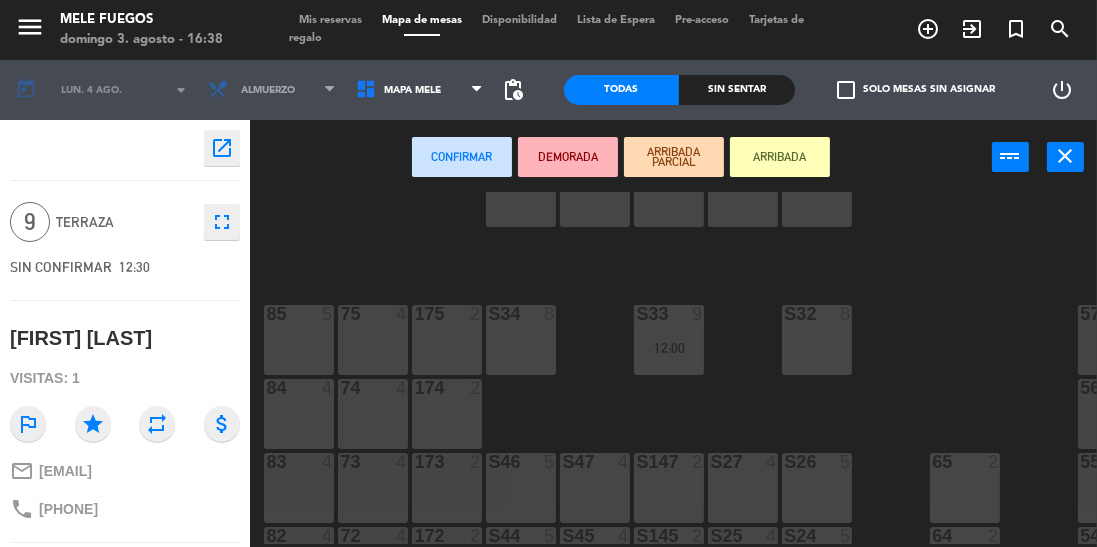 scroll, scrollTop: 71, scrollLeft: 0, axis: vertical 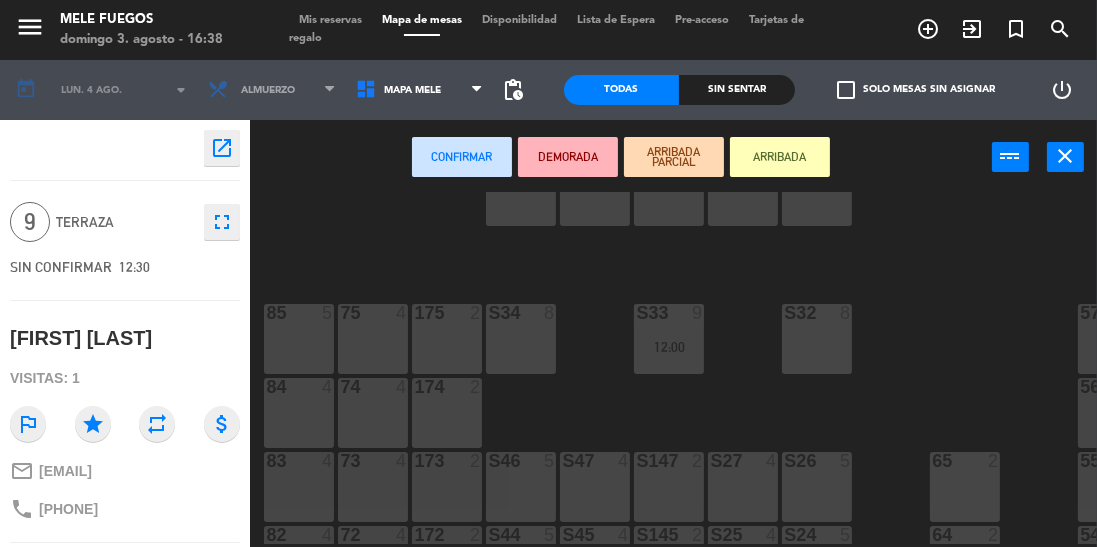 click on "100  8  101  8  102  8  103  8  104  8  S32  8  S33  9   12:00  S34  8  75  4  85  5  175  2  57  5  74  4  84  4  174  2  56  5  S26  5  S27  4  S46  5  S47  4  S147  2  73  4  83  4  173  2  65  2  55  5  S24  5  S25  4  S44  5  S45  4  S145  2  72  4  82  4  172  2  64  2  54  5  S22  5  S23  4  S42  5  S43  4  S143  2  71  4  81  4  171  2  63  2  53  5  S20  5  S21  4  S40  5  S41  4  S141  2  70  4  80  4  170  2  62  2  52  5  61  2  51  5  112 lock  5  113 lock  5  114 lock  5  115 lock  5  116 lock  5  117 lock  5  60  2  50  5" 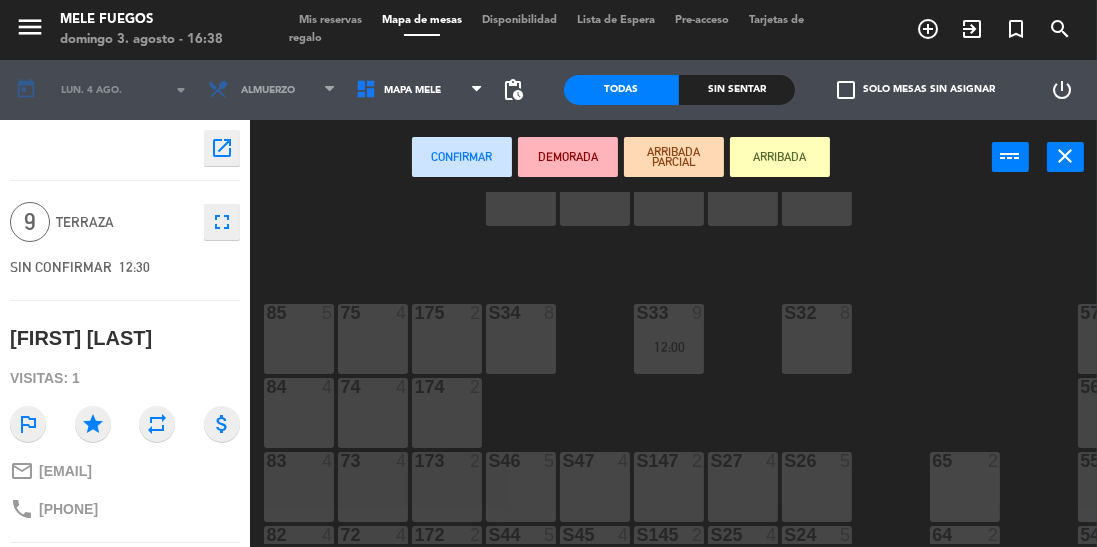 click on "close" at bounding box center (1066, 156) 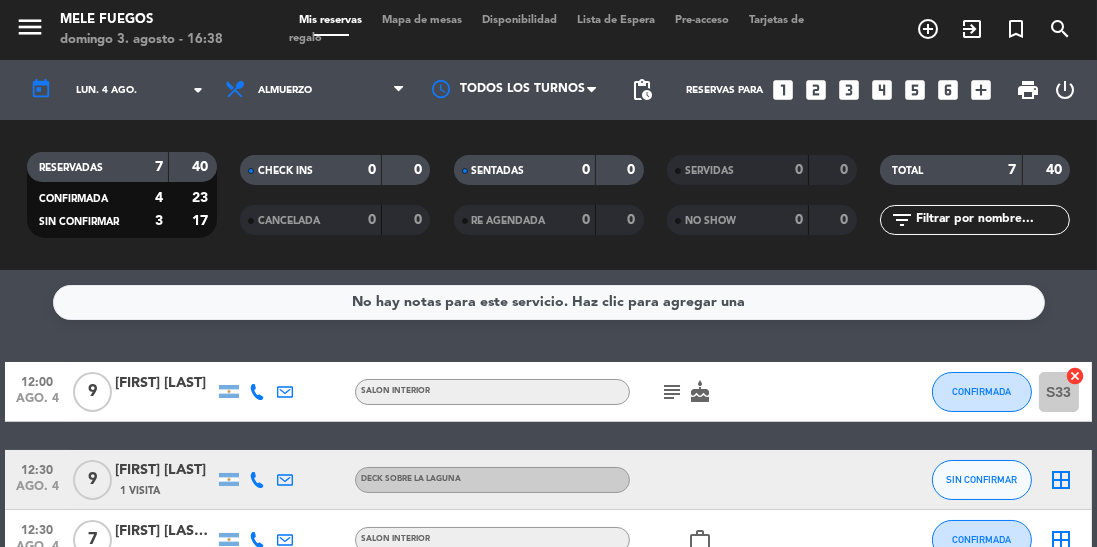 click on "[FIRST] [LAST]" 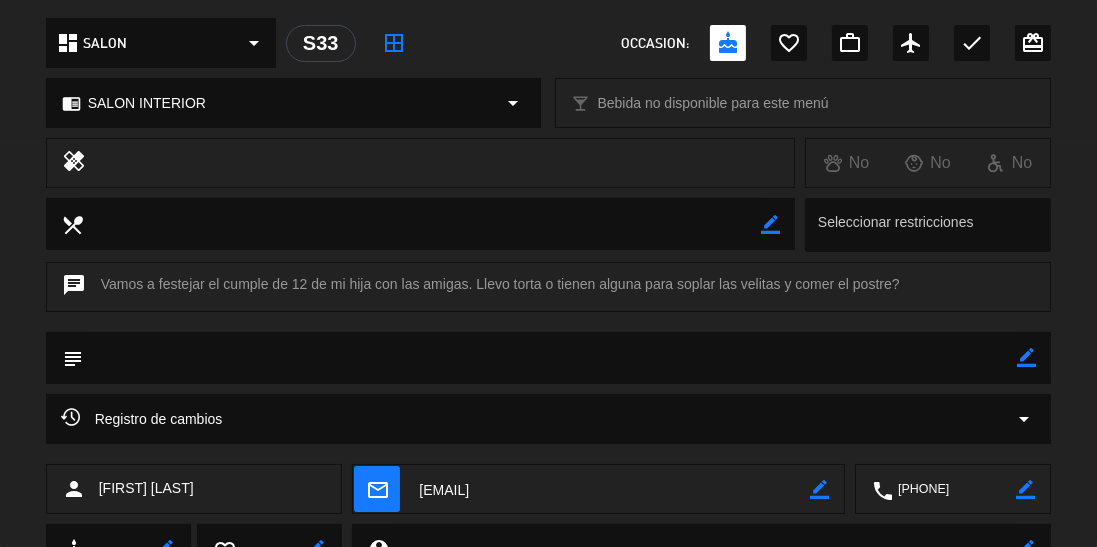 scroll, scrollTop: 309, scrollLeft: 0, axis: vertical 